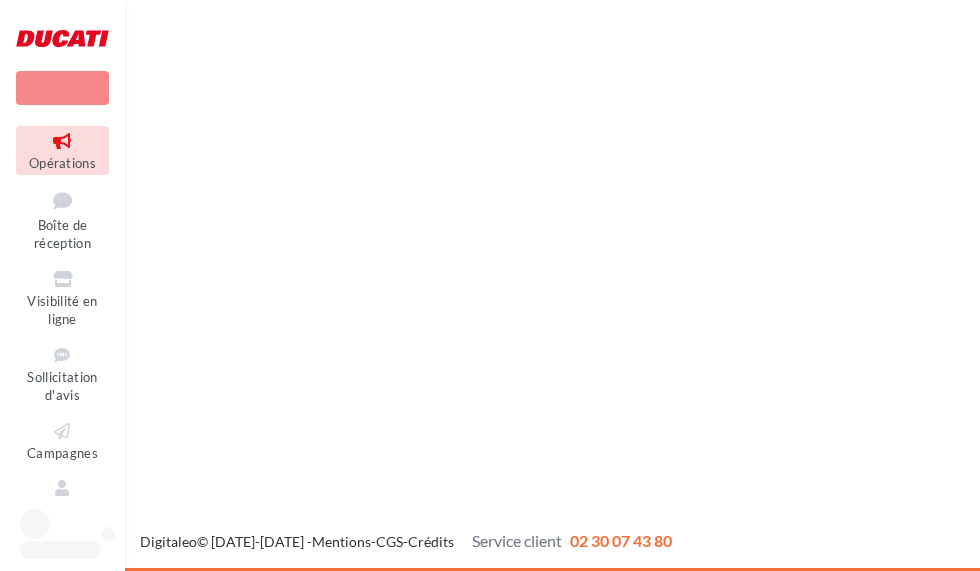scroll, scrollTop: 0, scrollLeft: 0, axis: both 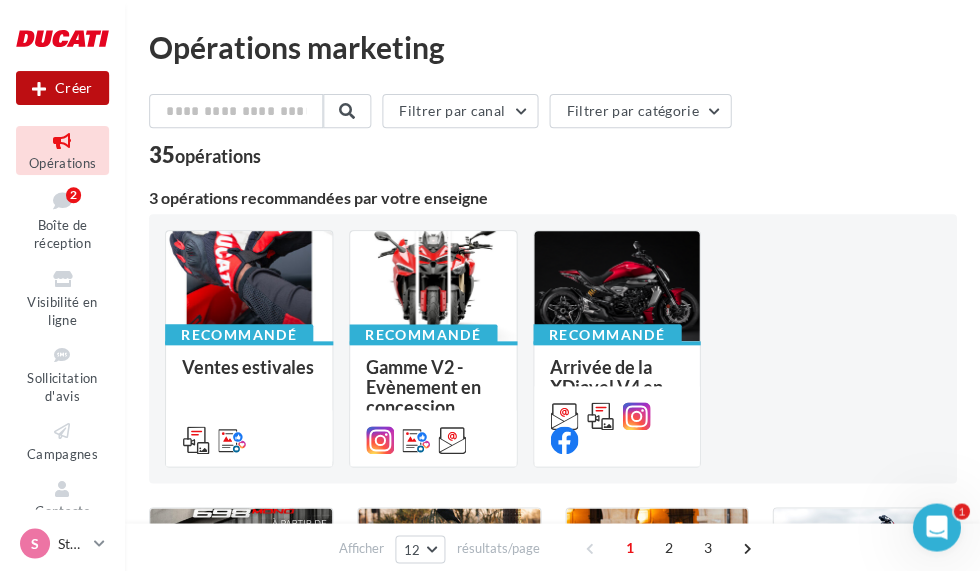 click on "Créer" at bounding box center (62, 88) 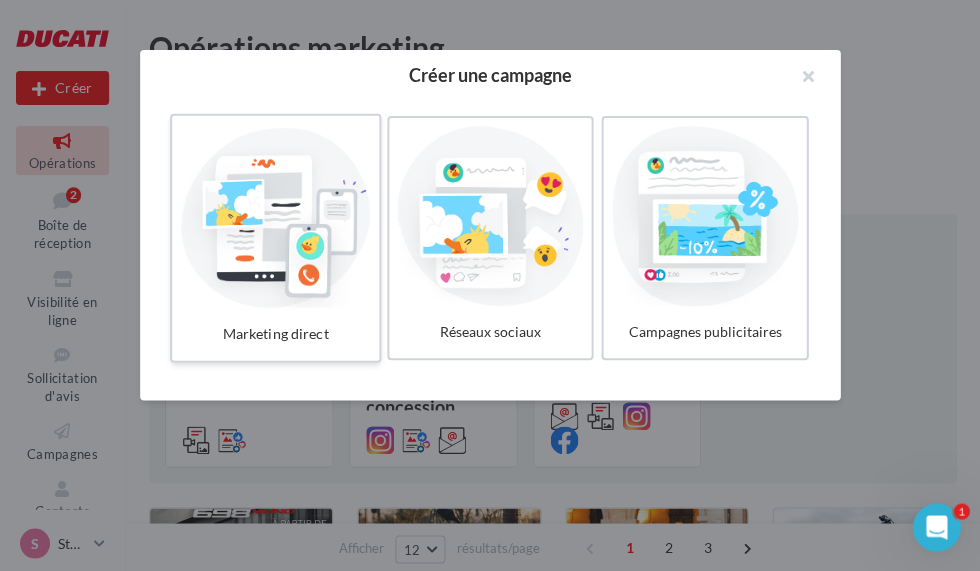 click at bounding box center (275, 216) 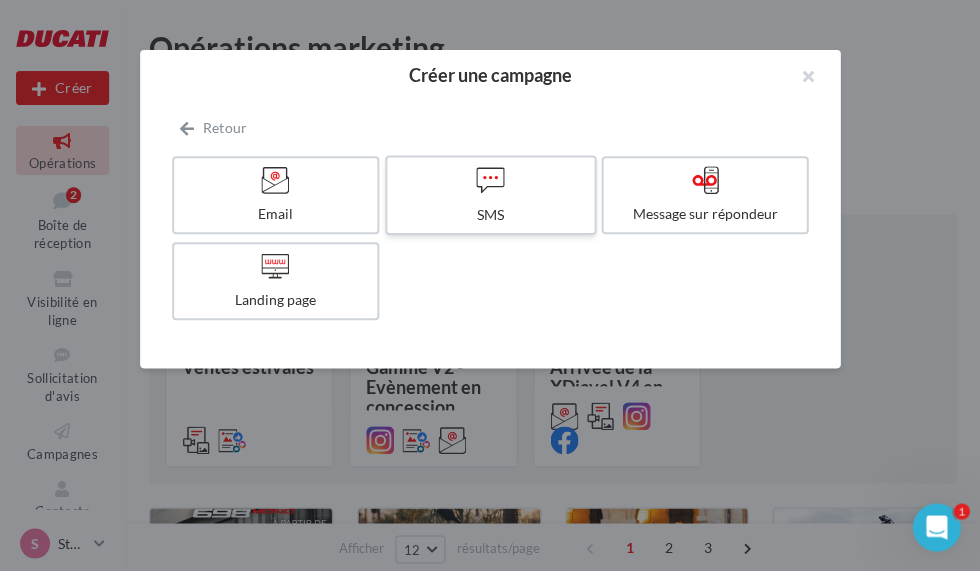 click at bounding box center (490, 179) 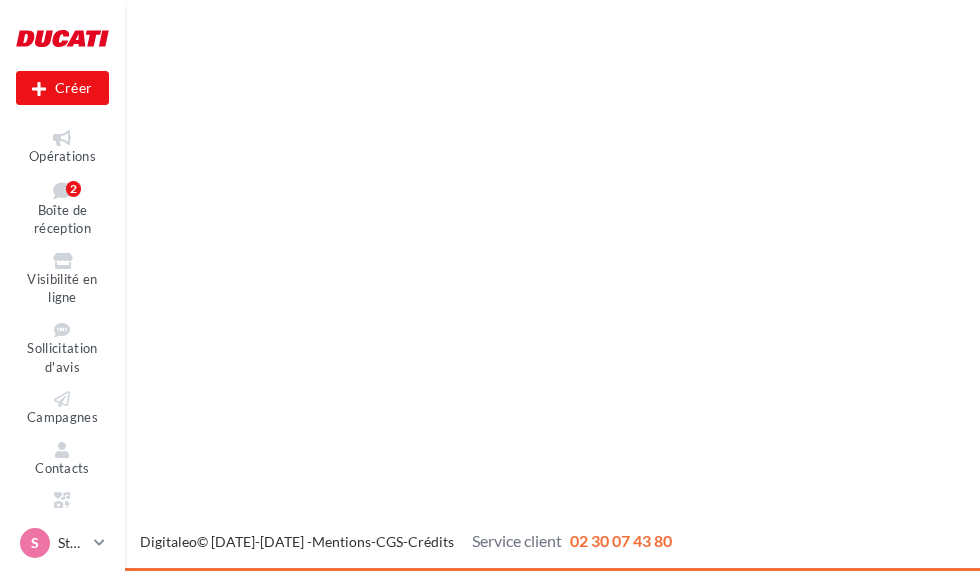 scroll, scrollTop: 0, scrollLeft: 0, axis: both 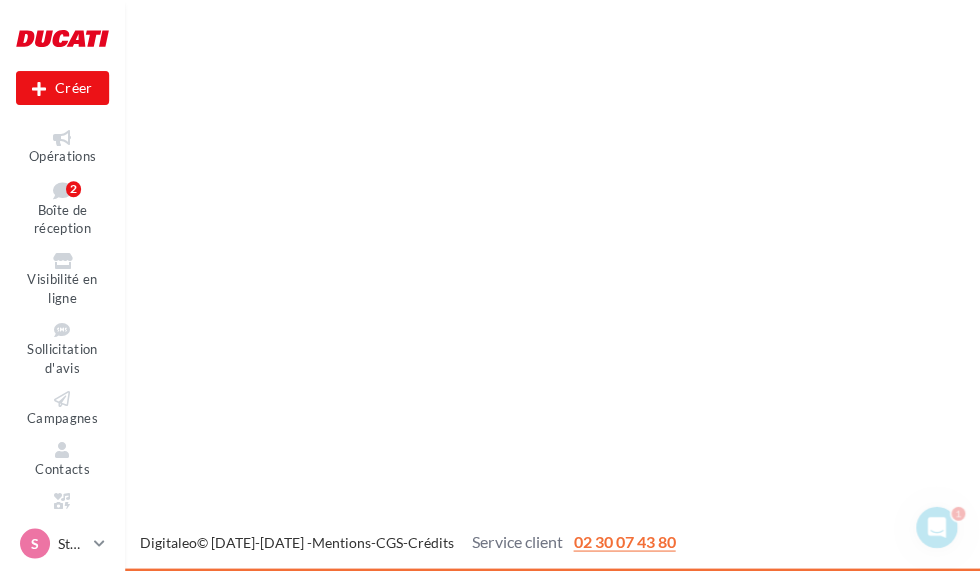 click on "Nouvelle campagne
Créer
Opérations
Boîte de réception
2
Visibilité en ligne
Sollicitation d'avis
Campagnes
Contacts
Mes cibles
Médiathèque
Calendrier" at bounding box center (490, 285) 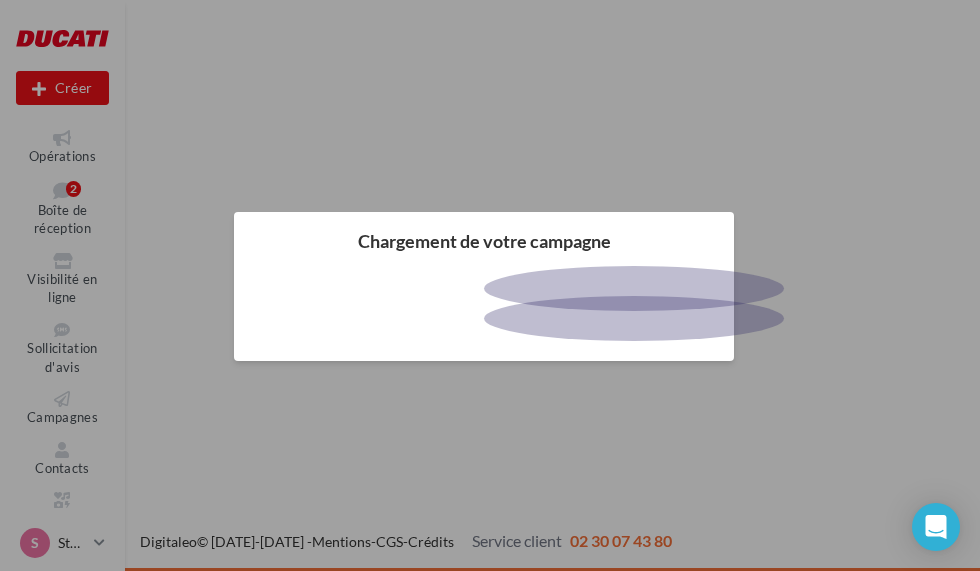 scroll, scrollTop: 0, scrollLeft: 0, axis: both 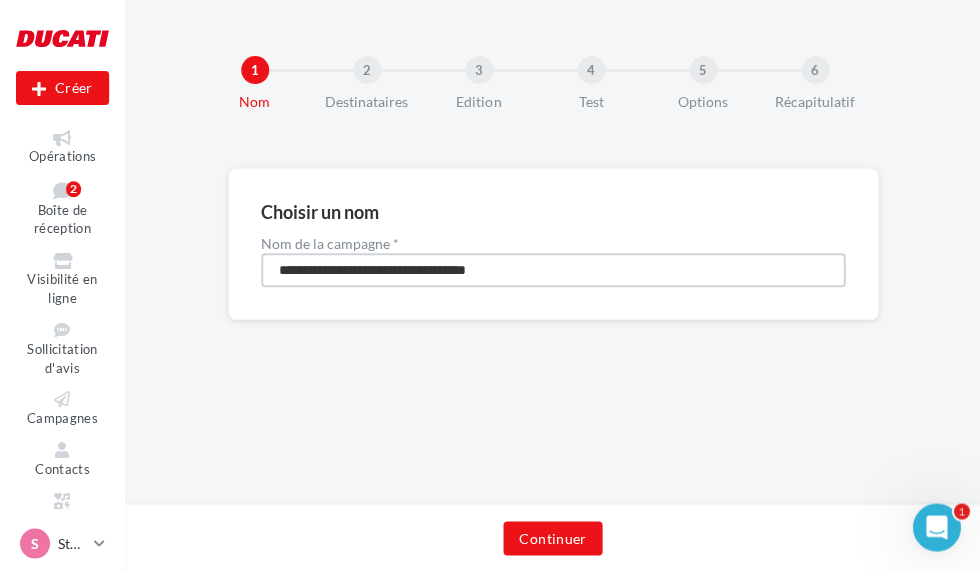 click on "**********" at bounding box center [553, 270] 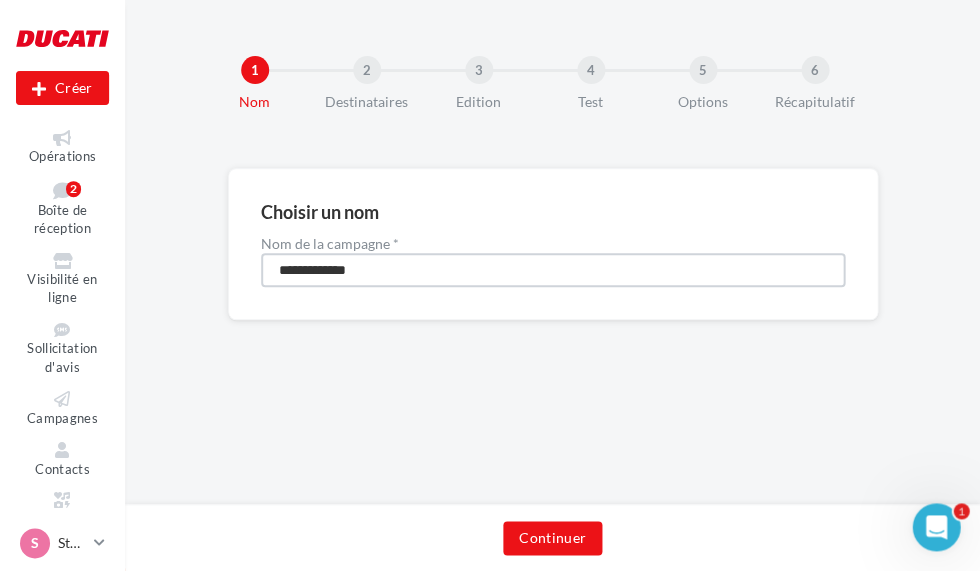 type on "**********" 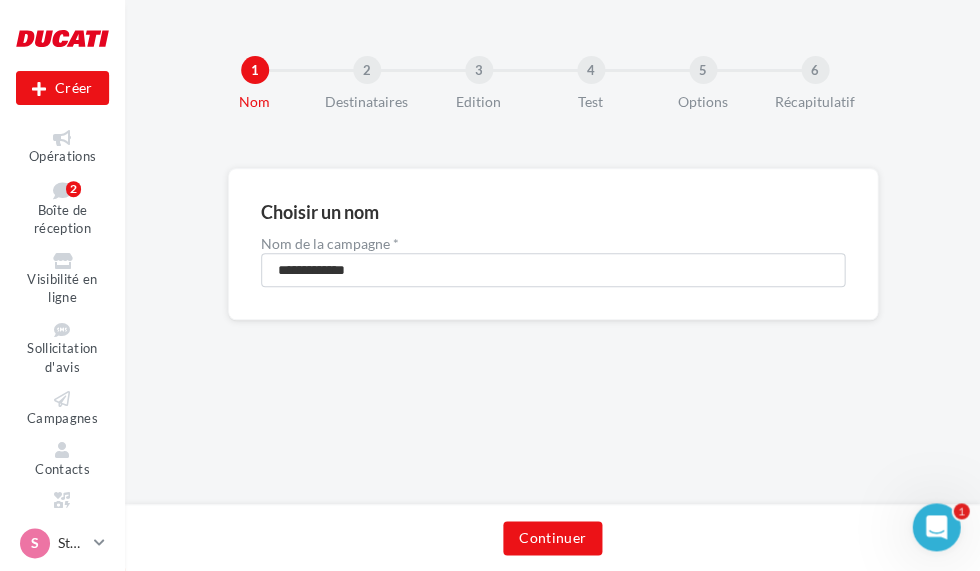 click on "**********" at bounding box center (552, 276) 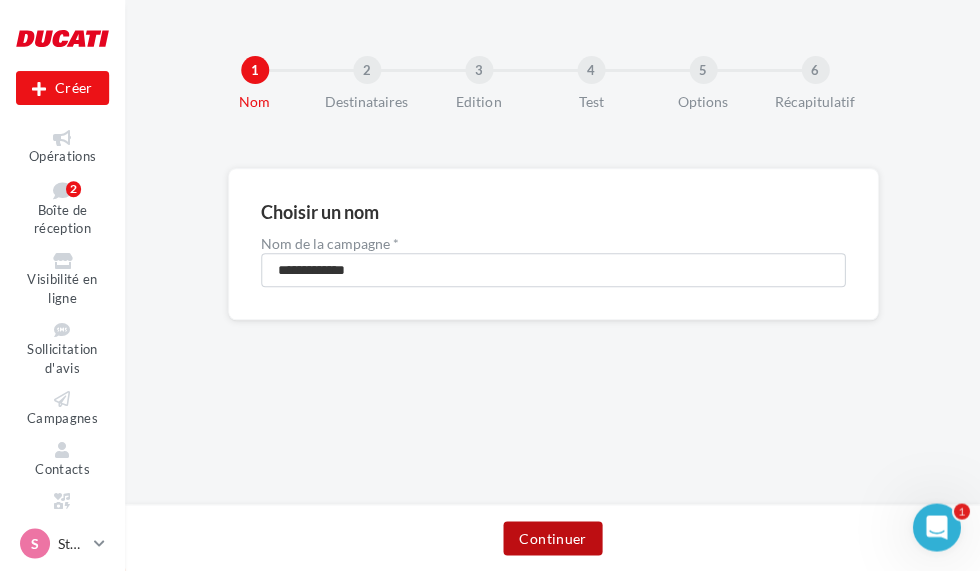 click on "Continuer" at bounding box center [552, 538] 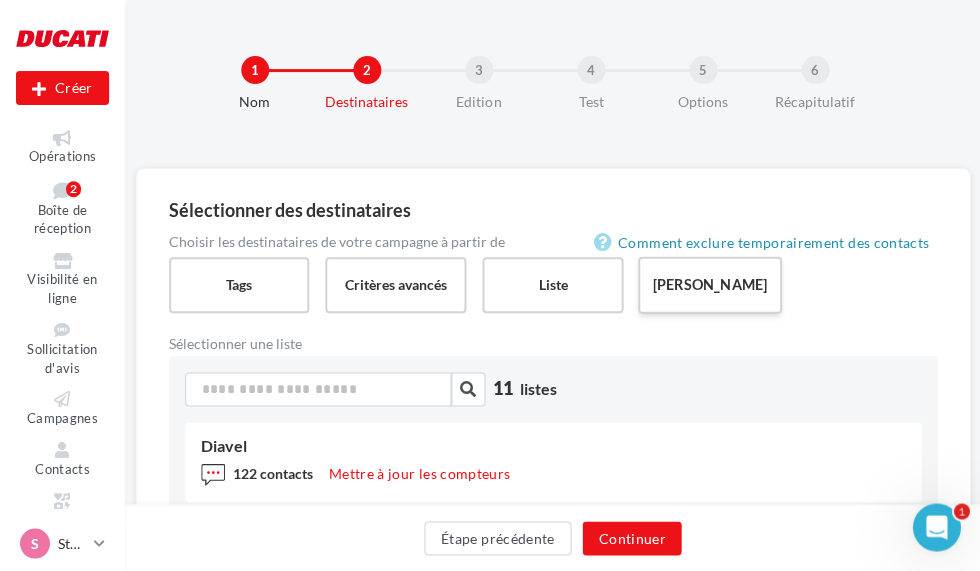 click on "Saisie manuelle" at bounding box center (709, 284) 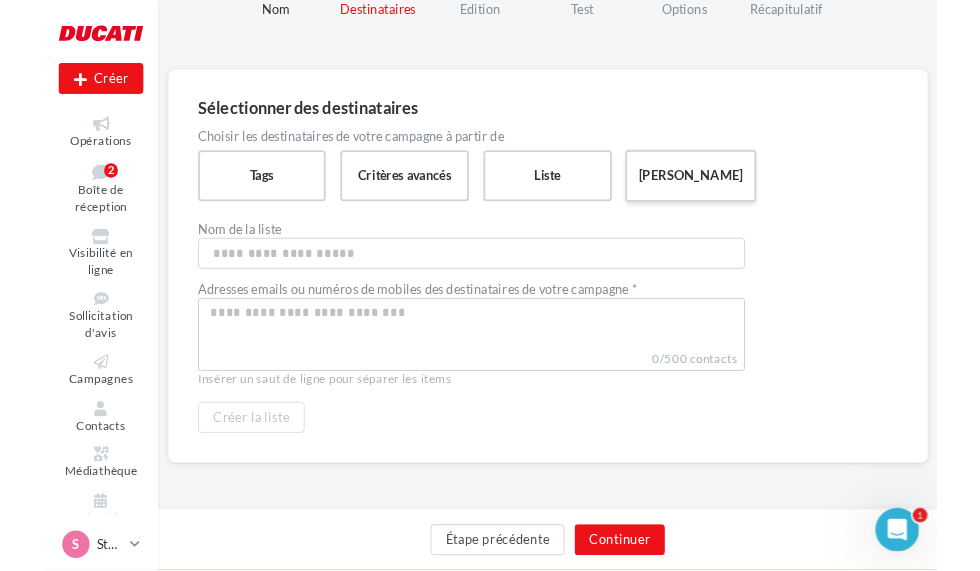 scroll, scrollTop: 146, scrollLeft: 0, axis: vertical 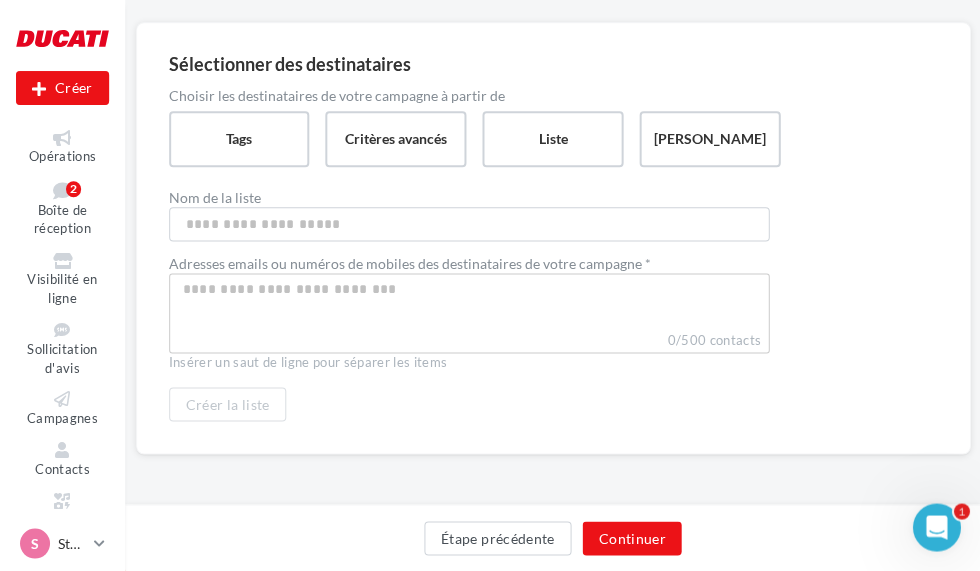 click on "Nom de la liste" at bounding box center [469, 224] 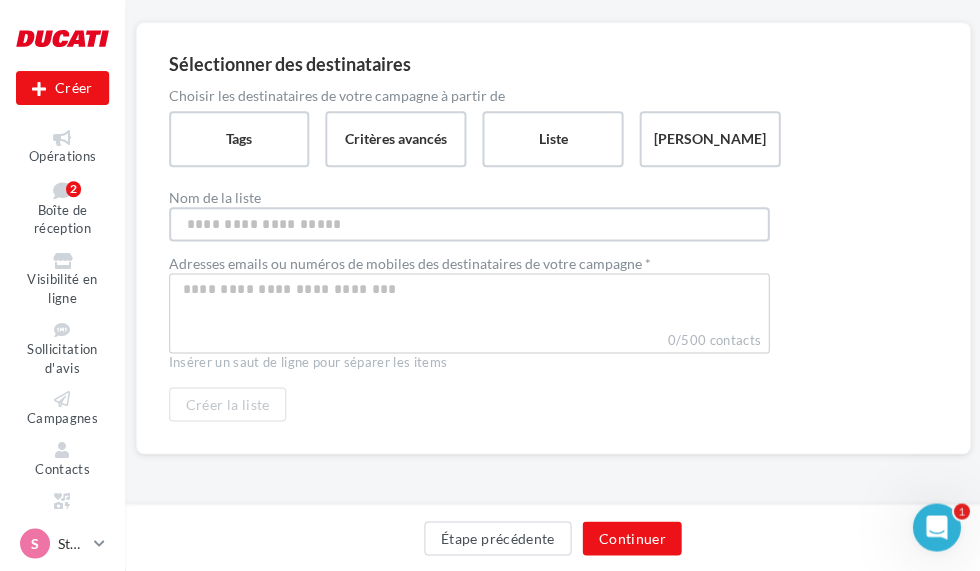 scroll, scrollTop: 145, scrollLeft: 0, axis: vertical 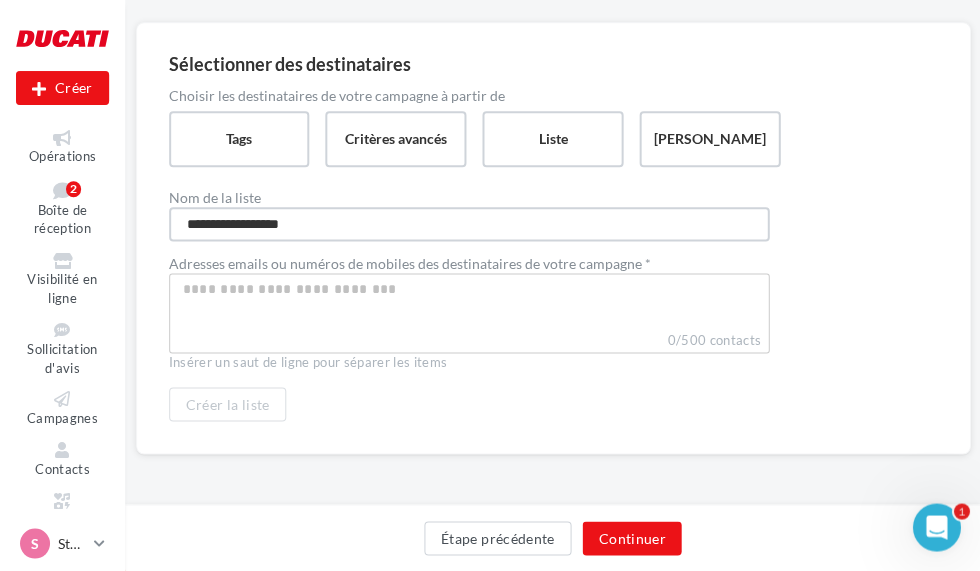 type on "**********" 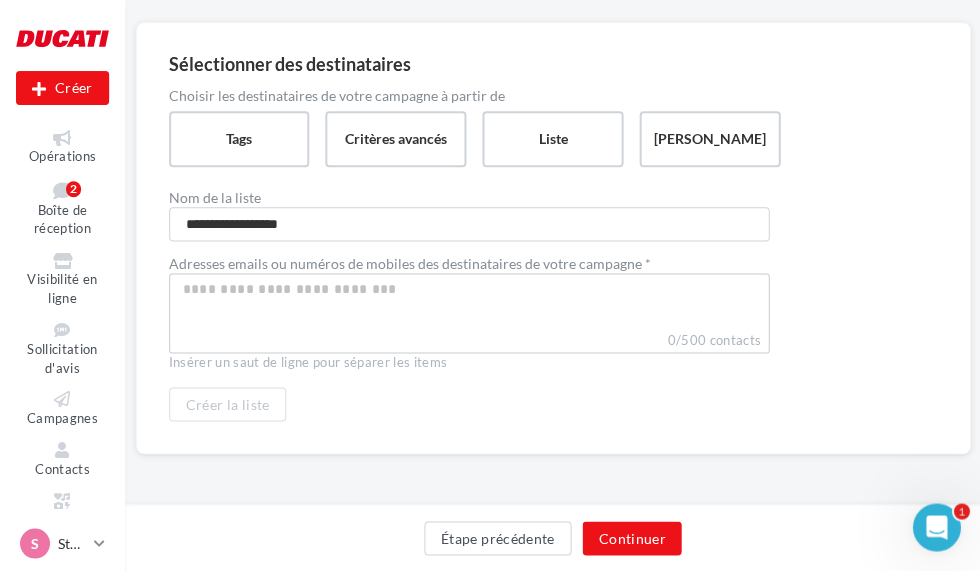 click at bounding box center [469, 289] 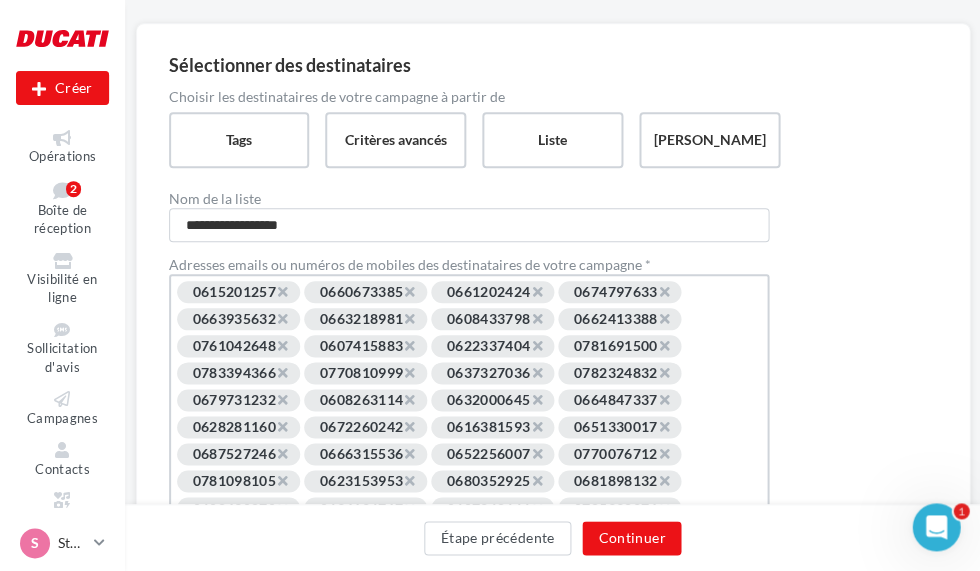 scroll, scrollTop: 2929, scrollLeft: 0, axis: vertical 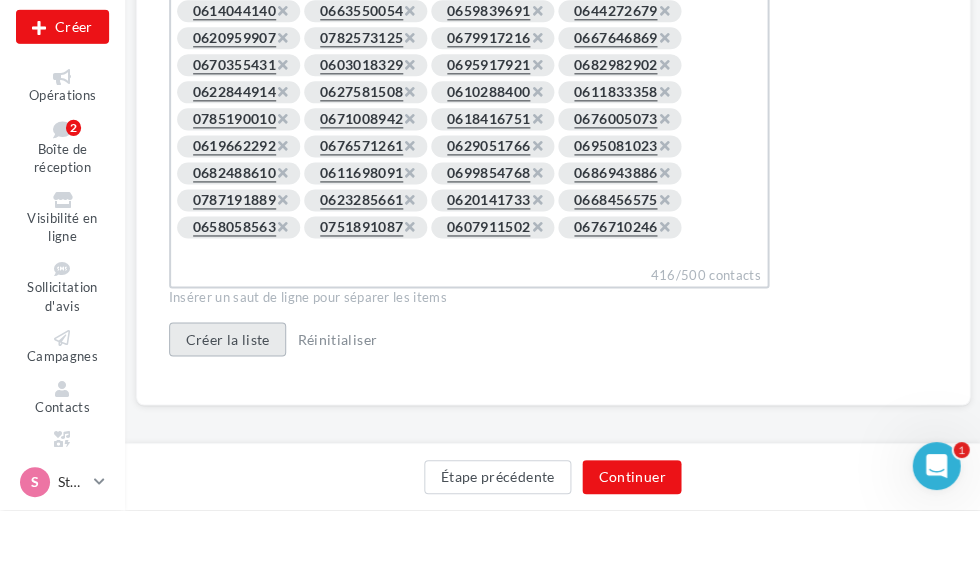 click on "Créer la liste" at bounding box center (228, 401) 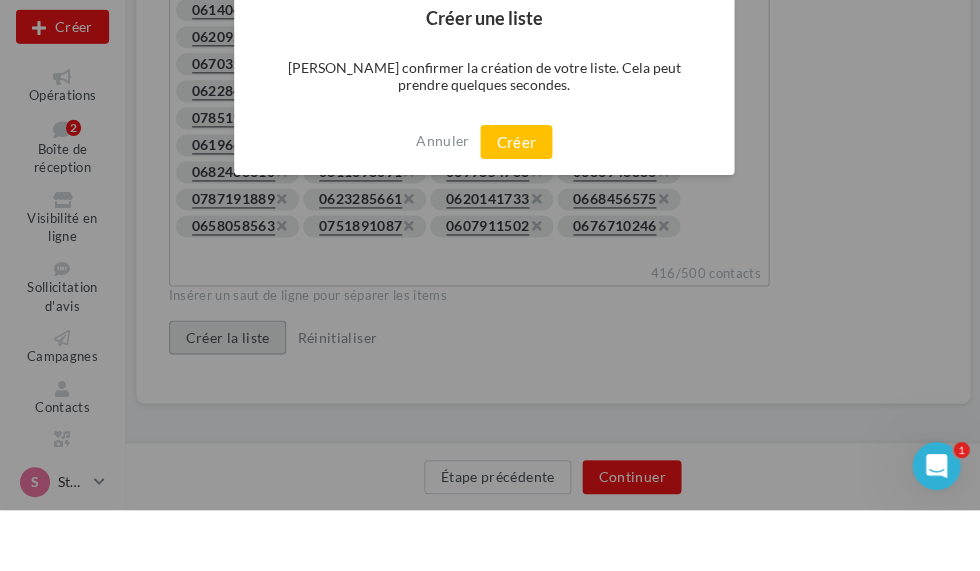 scroll, scrollTop: 2940, scrollLeft: 0, axis: vertical 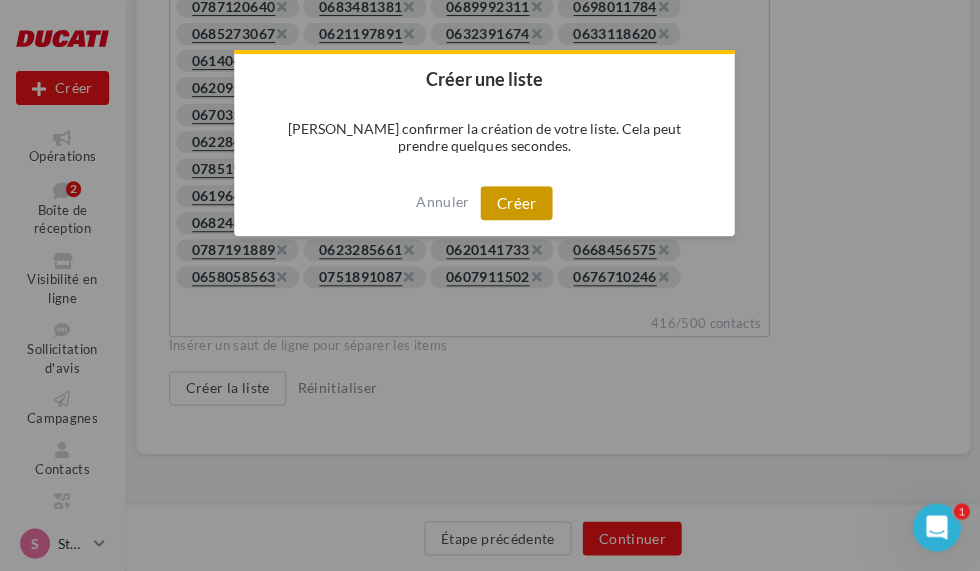 click on "Créer" at bounding box center (516, 203) 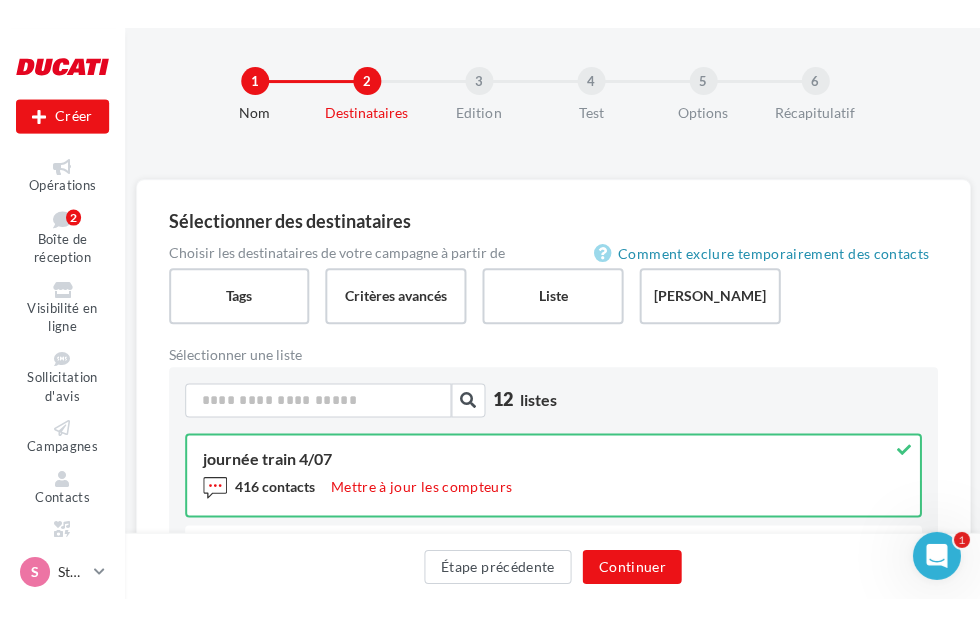scroll, scrollTop: 0, scrollLeft: 0, axis: both 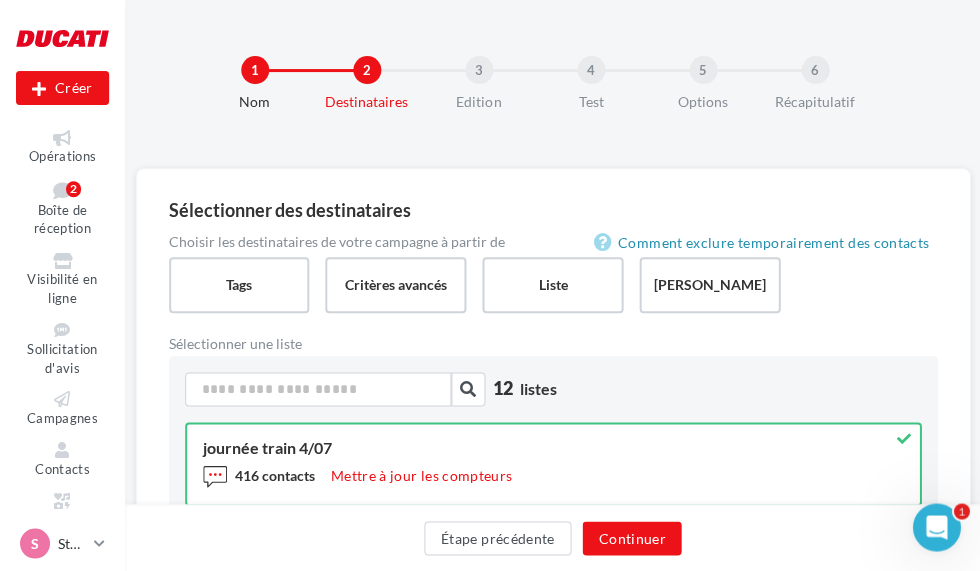 click on "Continuer" at bounding box center (631, 538) 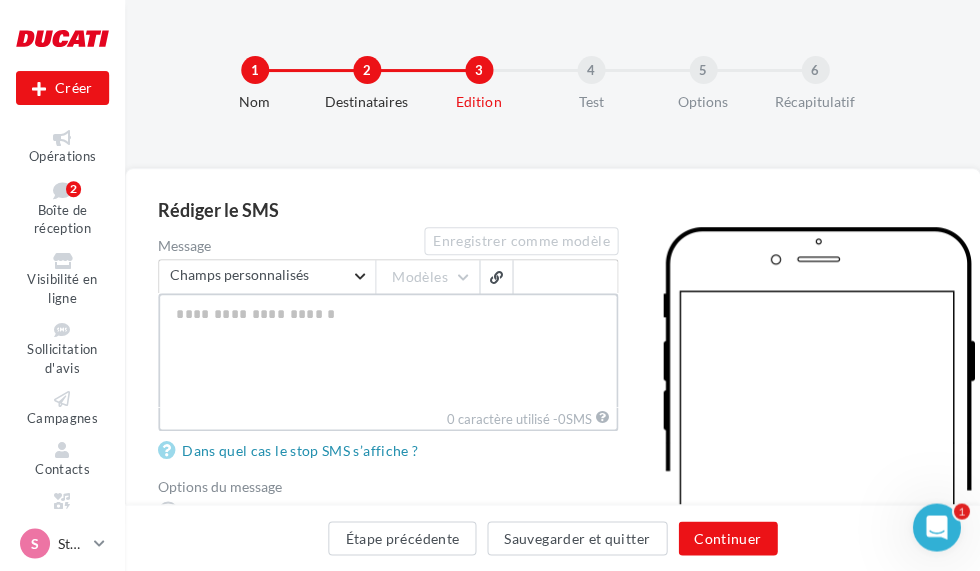 click on "Message" at bounding box center [388, 350] 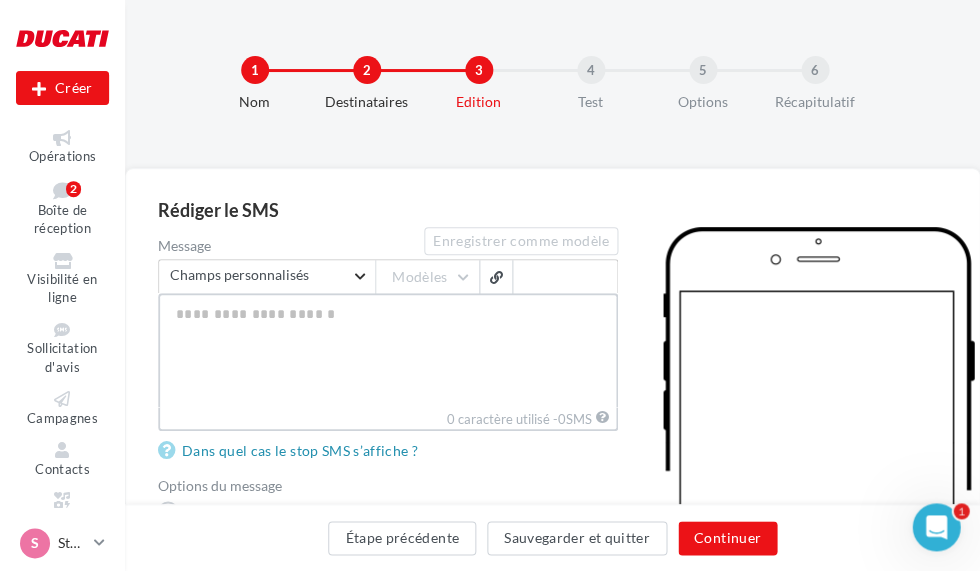 paste on "**********" 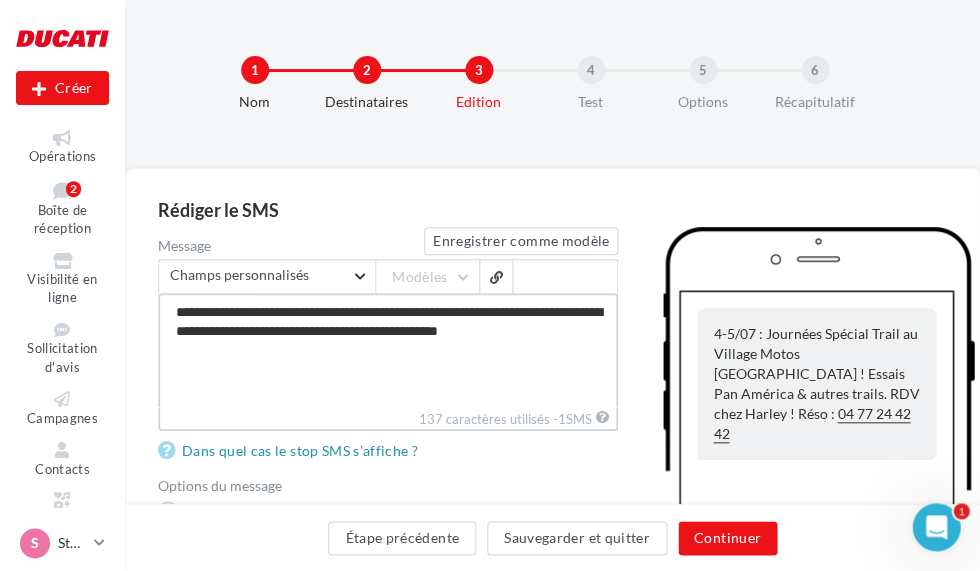 click on "**********" at bounding box center (388, 350) 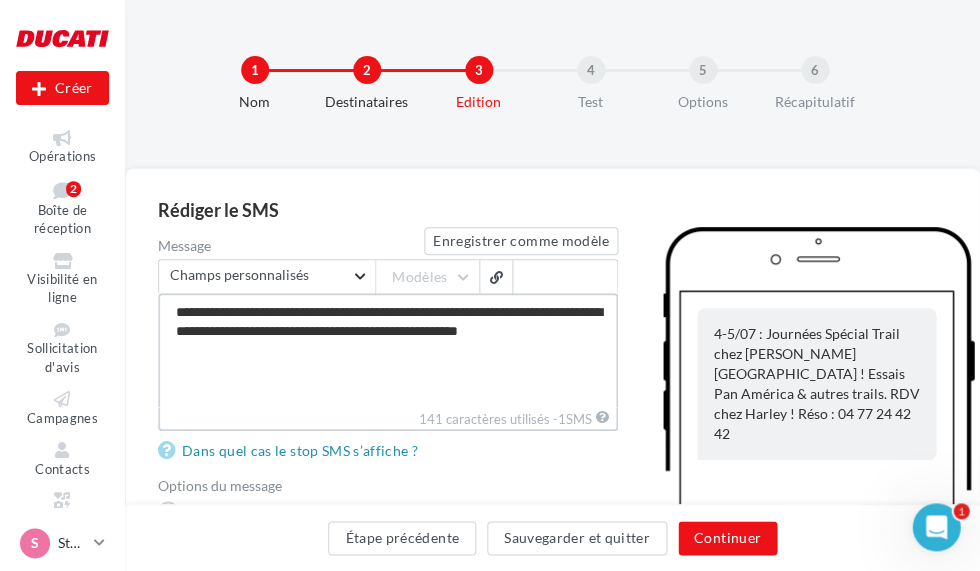 click on "**********" at bounding box center [388, 350] 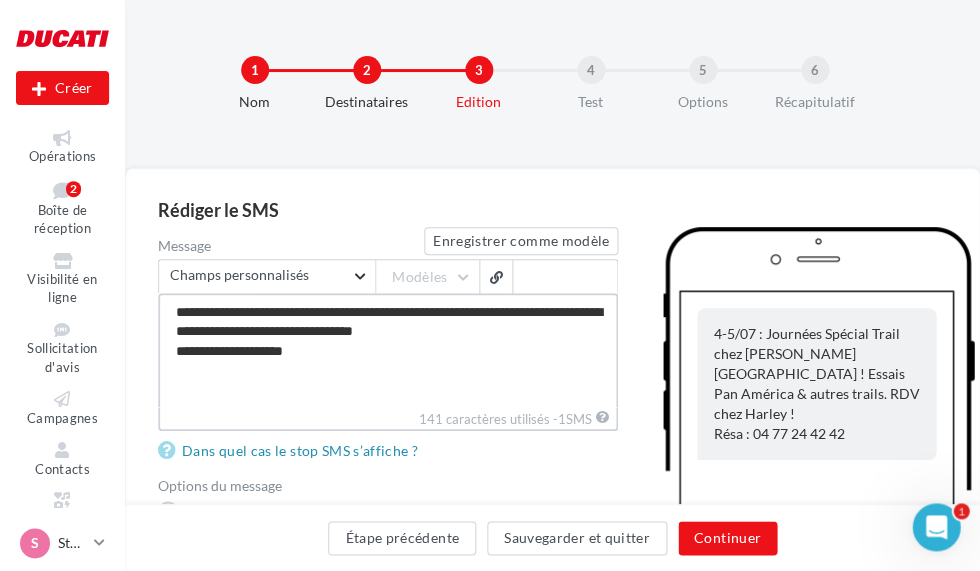 click on "**********" at bounding box center [388, 350] 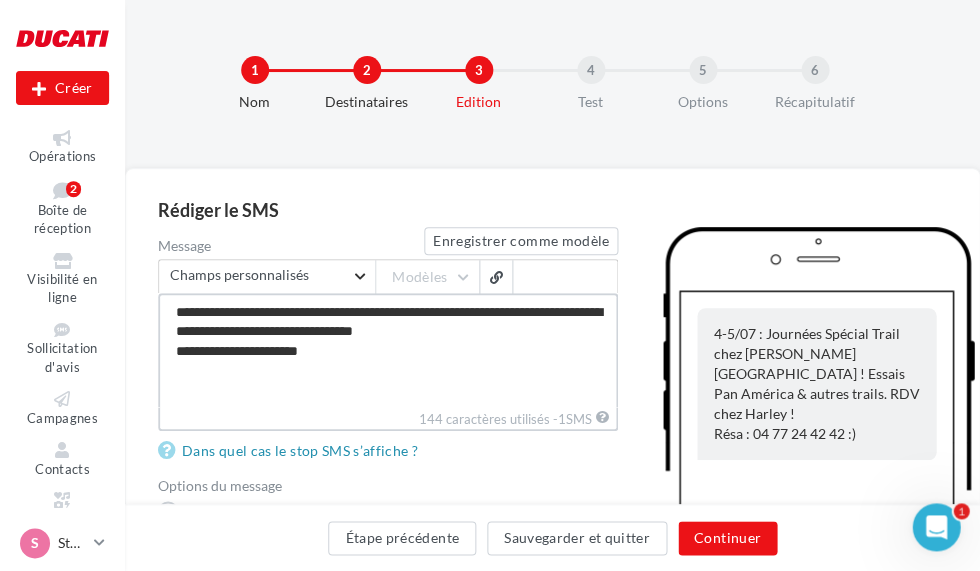 click on "**********" at bounding box center (388, 350) 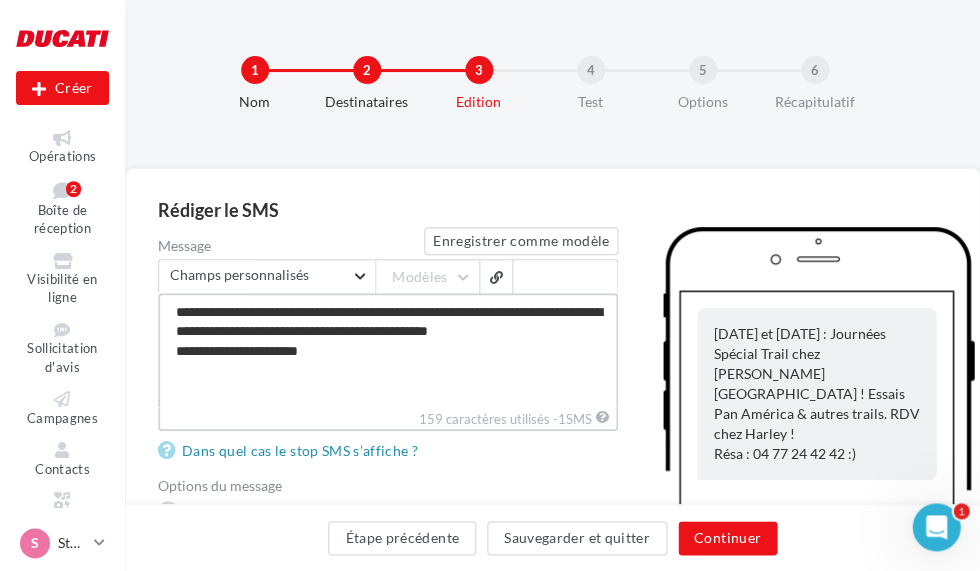click on "**********" at bounding box center [388, 350] 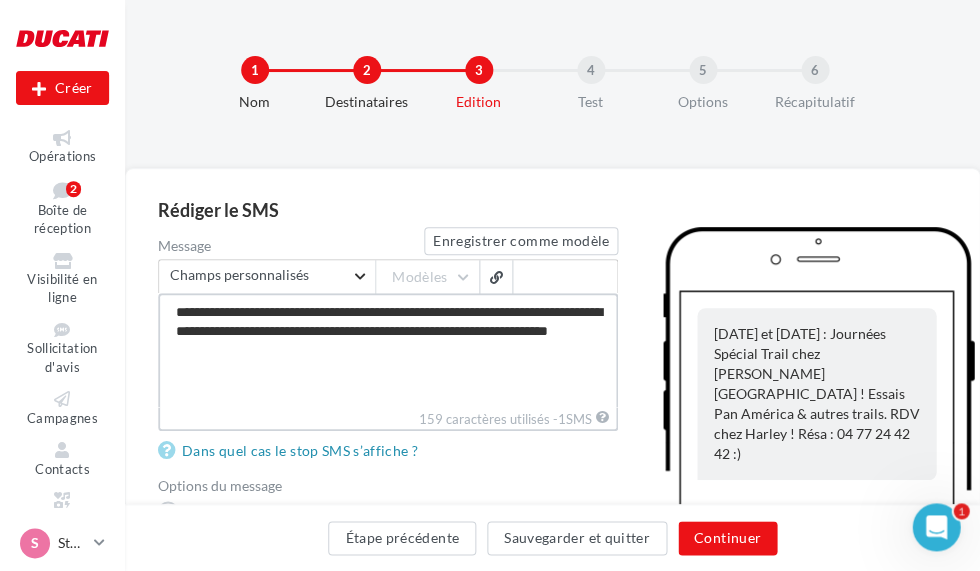 click on "**********" at bounding box center [388, 350] 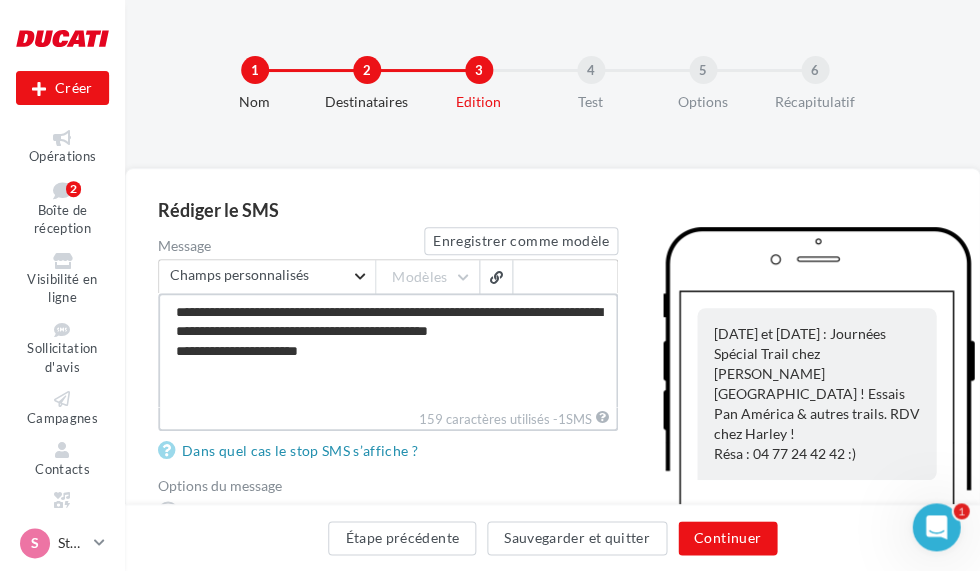 click on "**********" at bounding box center [388, 350] 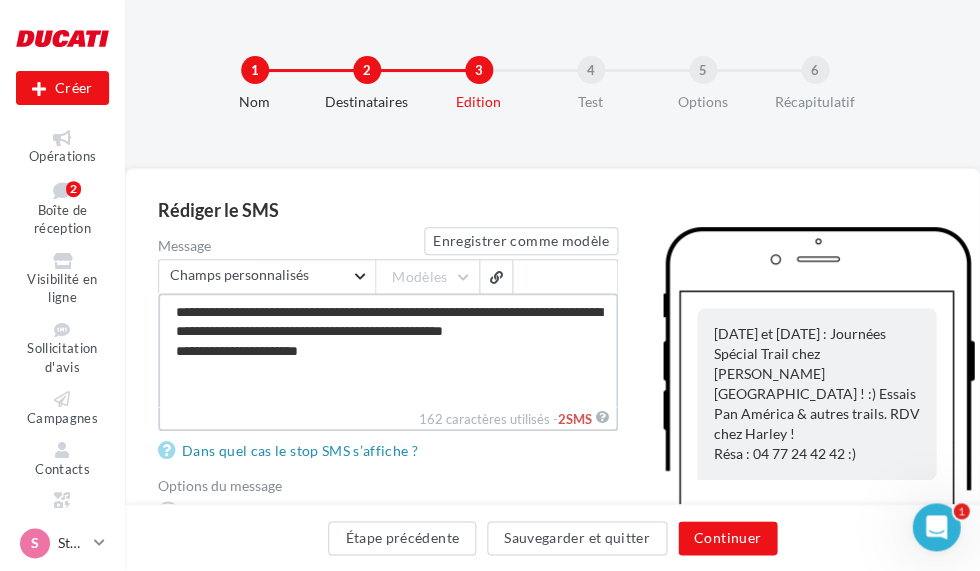 click on "**********" at bounding box center [388, 350] 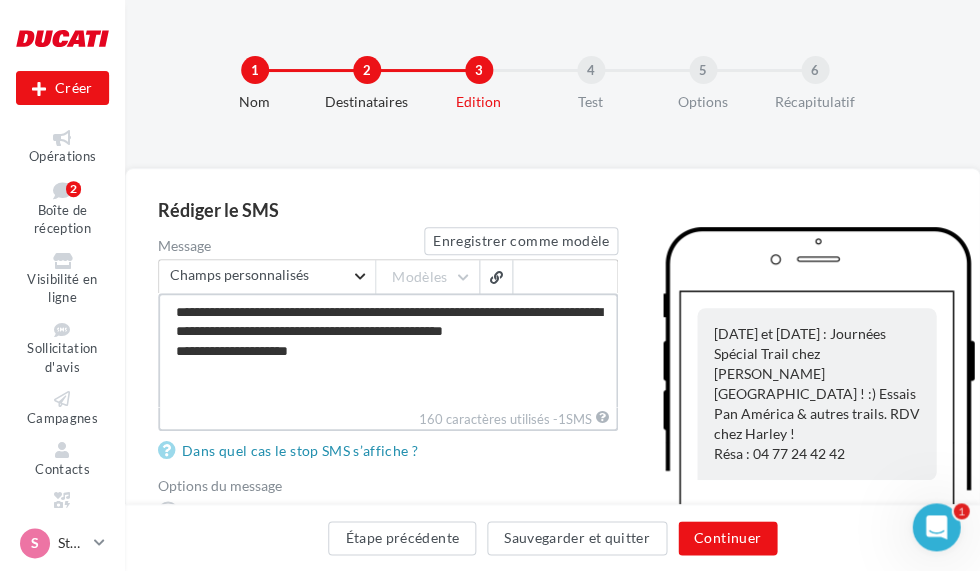 click on "**********" at bounding box center (388, 350) 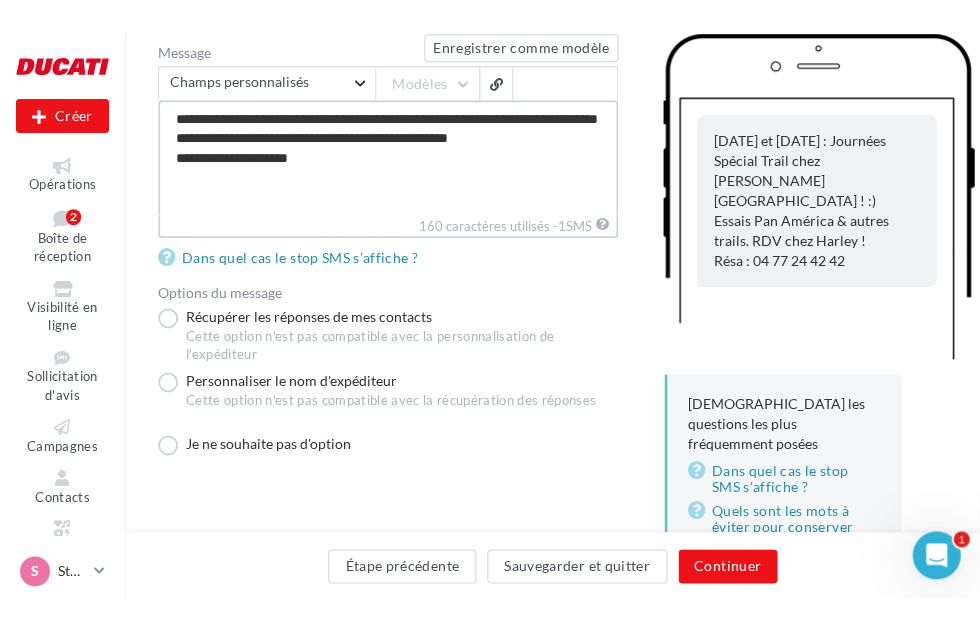 scroll, scrollTop: 166, scrollLeft: 0, axis: vertical 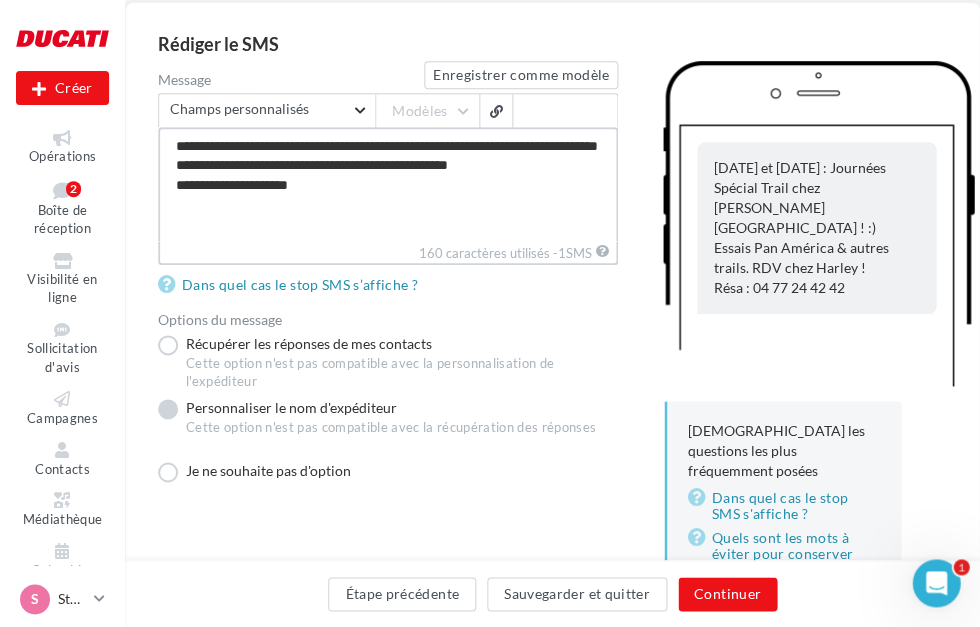 type on "**********" 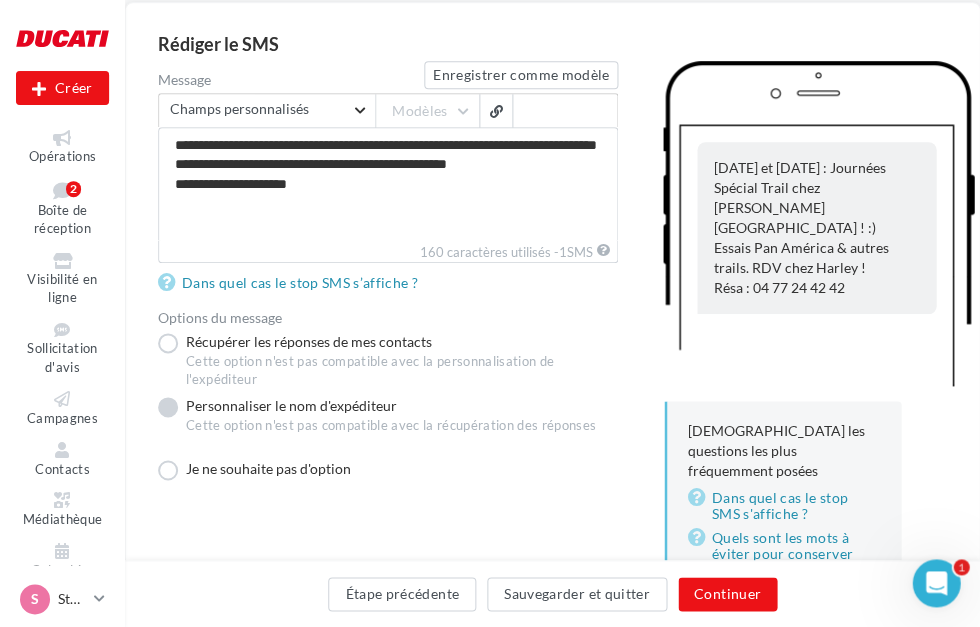 click on "Personnaliser le nom d'expéditeur Cette option n'est pas compatible avec la récupération des réponses" at bounding box center [377, 420] 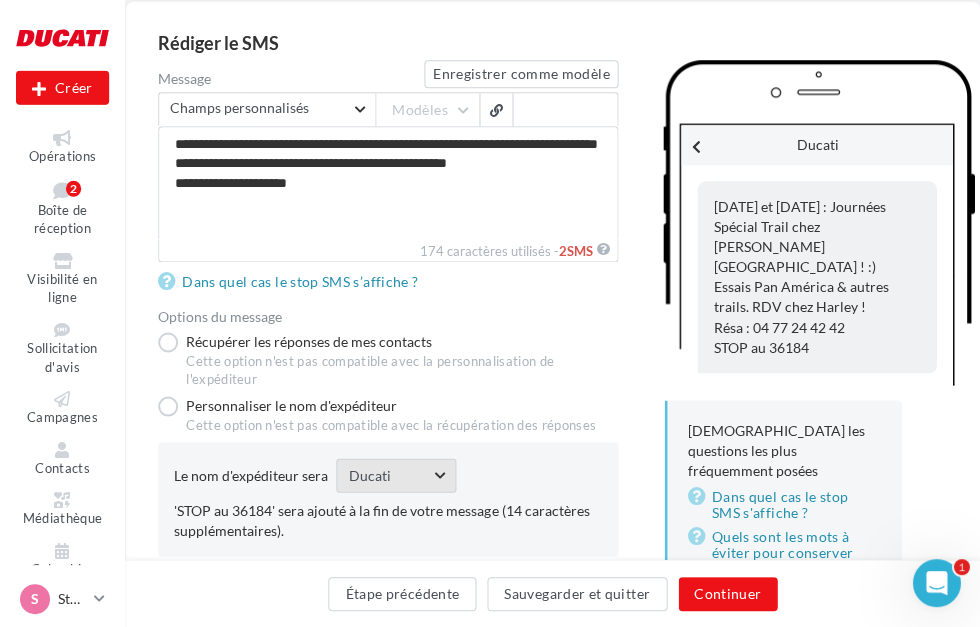 click on "Ducati" at bounding box center [389, 476] 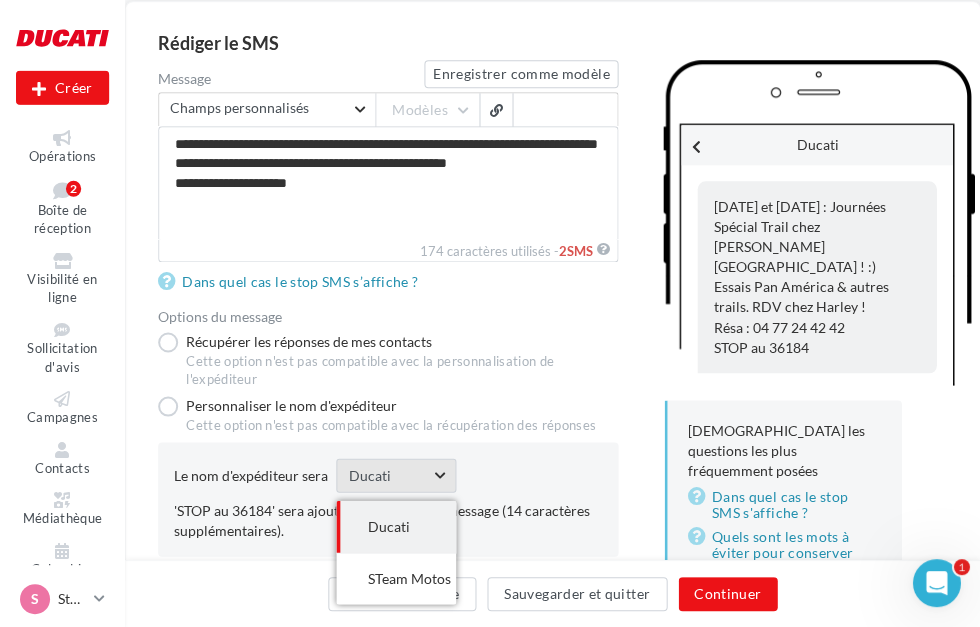 scroll, scrollTop: 167, scrollLeft: 0, axis: vertical 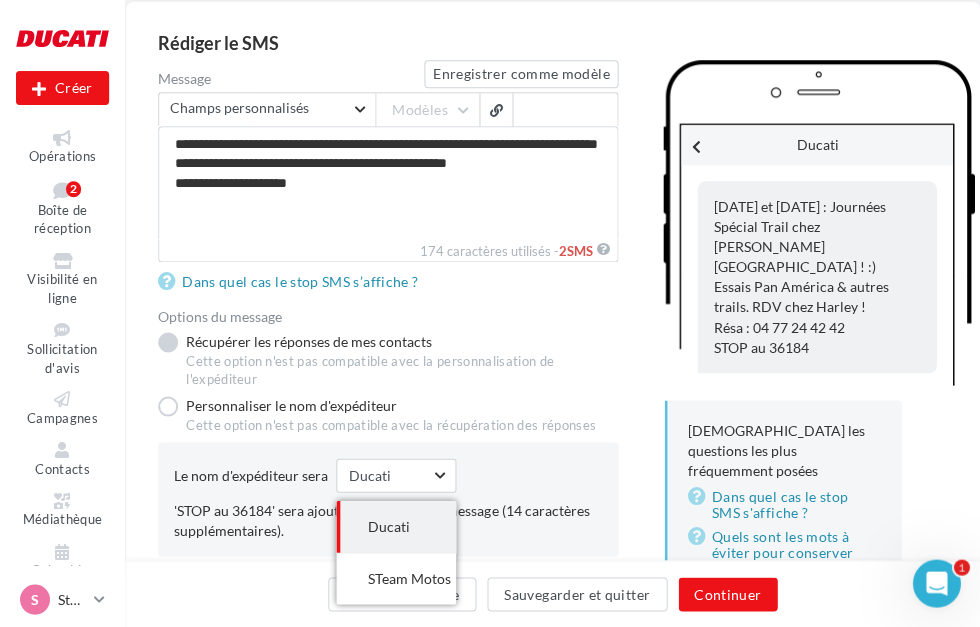click on "Récupérer les réponses de mes contacts Cette option n'est pas compatible avec la personnalisation de l'expéditeur" at bounding box center [388, 360] 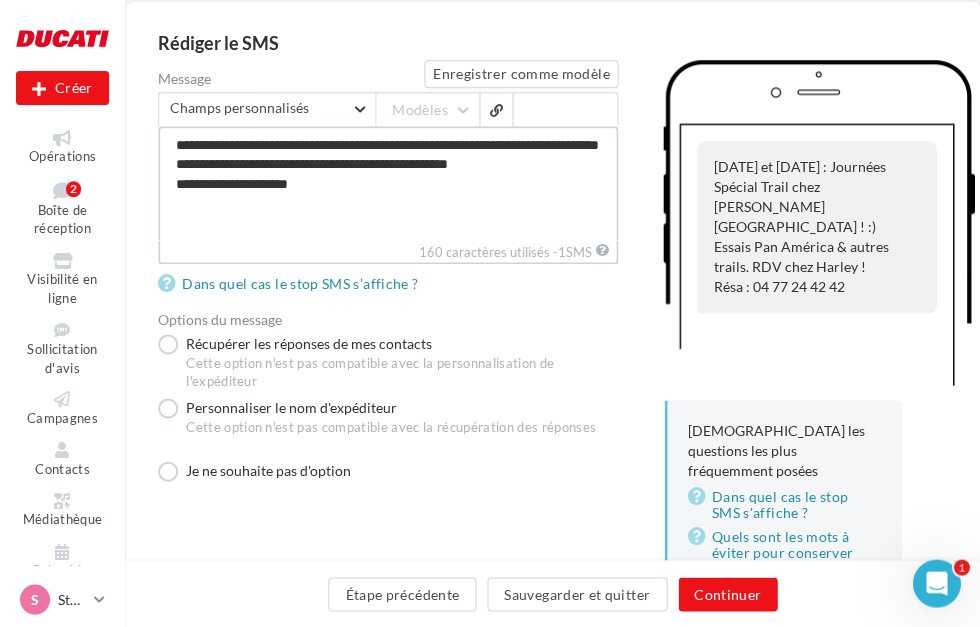 click on "**********" at bounding box center [388, 183] 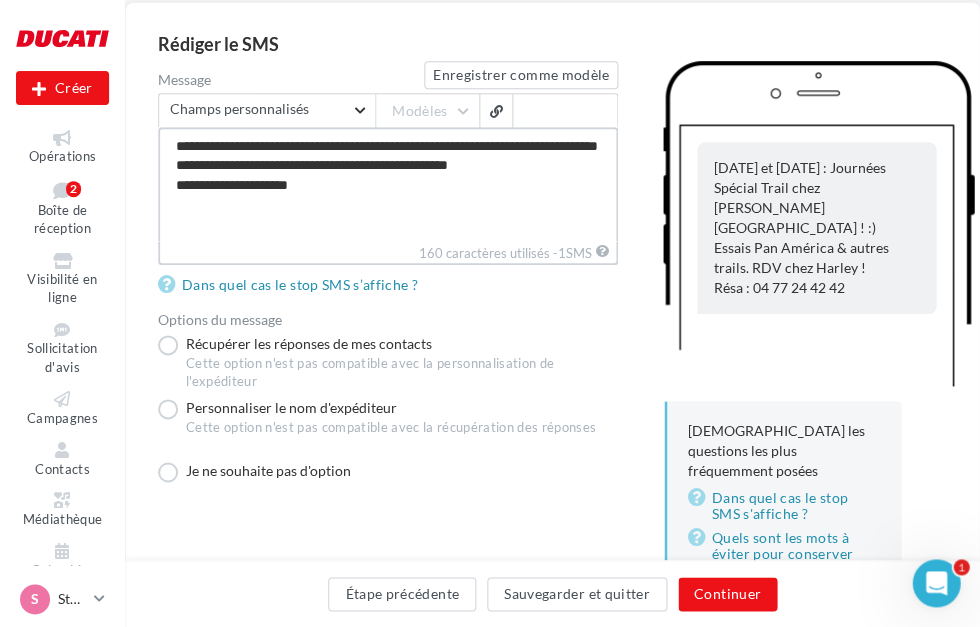 click on "**********" at bounding box center [388, 184] 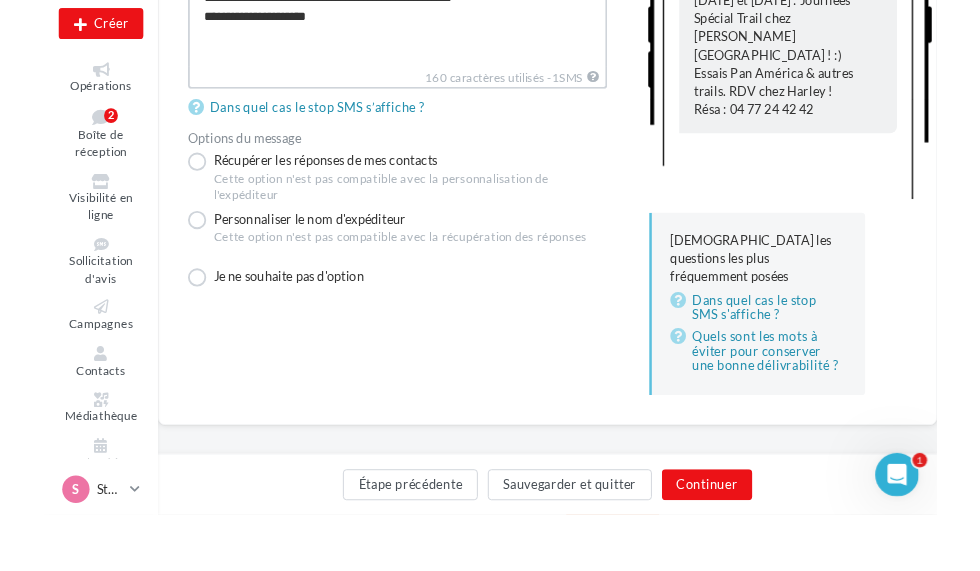 scroll, scrollTop: 326, scrollLeft: 0, axis: vertical 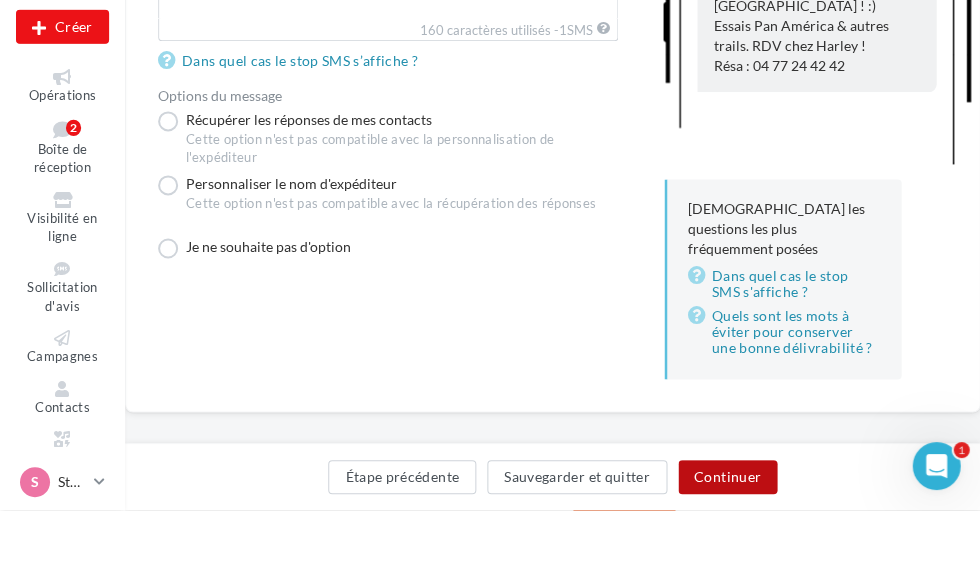 click on "Continuer" at bounding box center [727, 538] 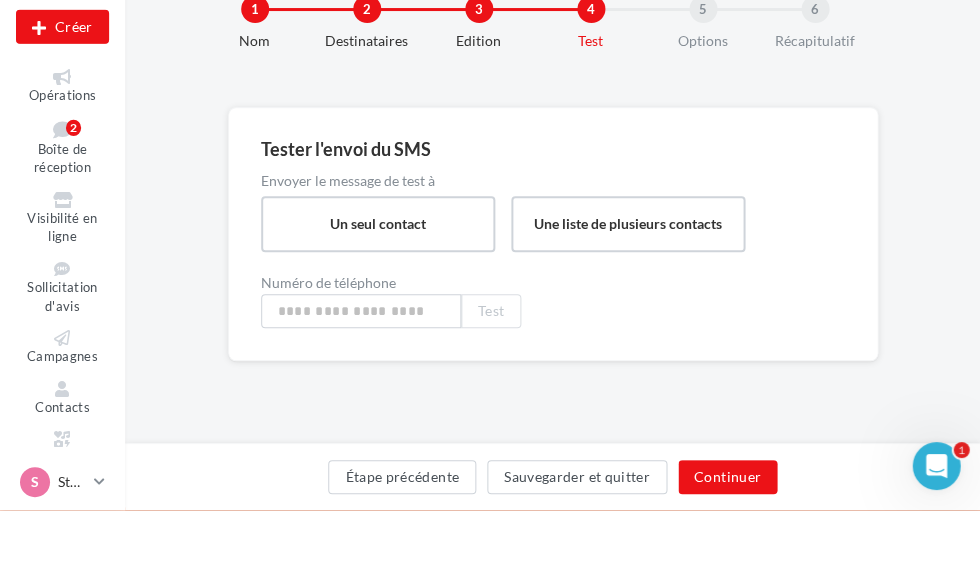 scroll, scrollTop: 0, scrollLeft: 0, axis: both 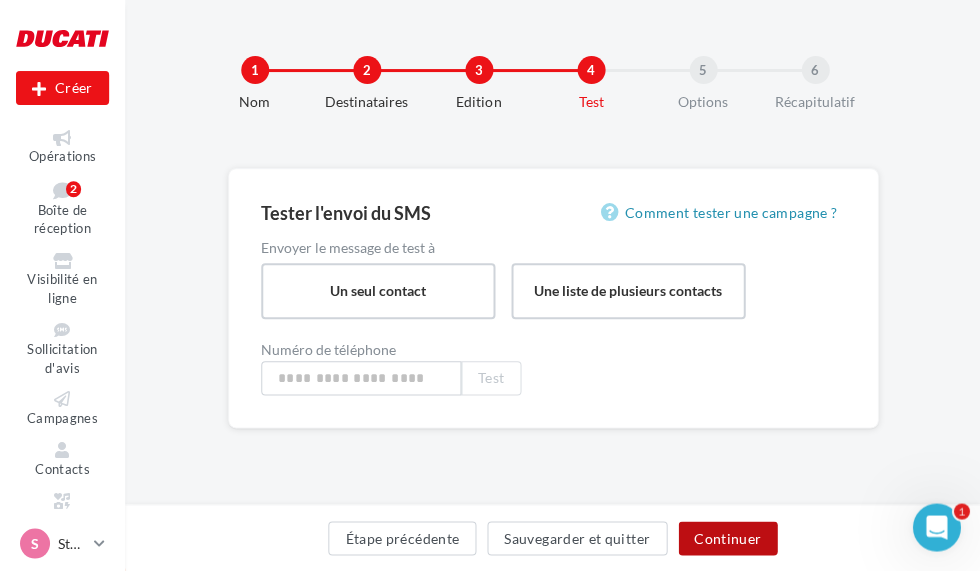 click on "Continuer" at bounding box center [727, 538] 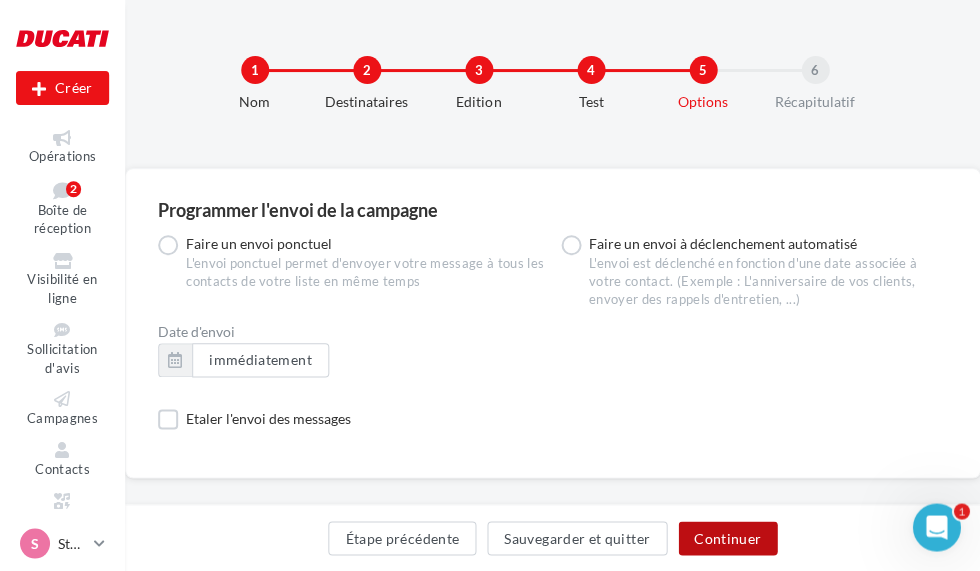 click on "Continuer" at bounding box center [727, 538] 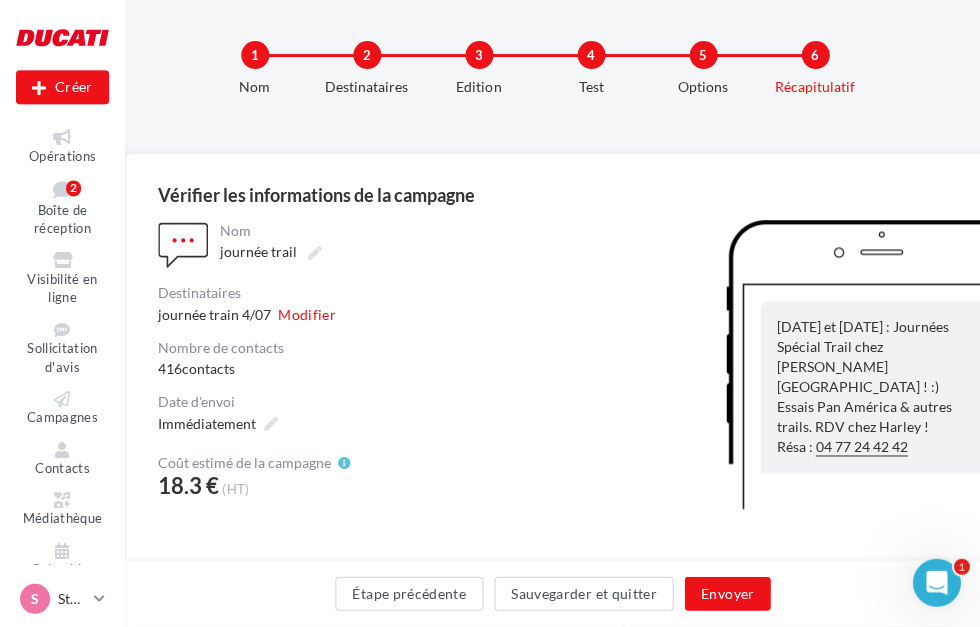 scroll, scrollTop: 14, scrollLeft: 0, axis: vertical 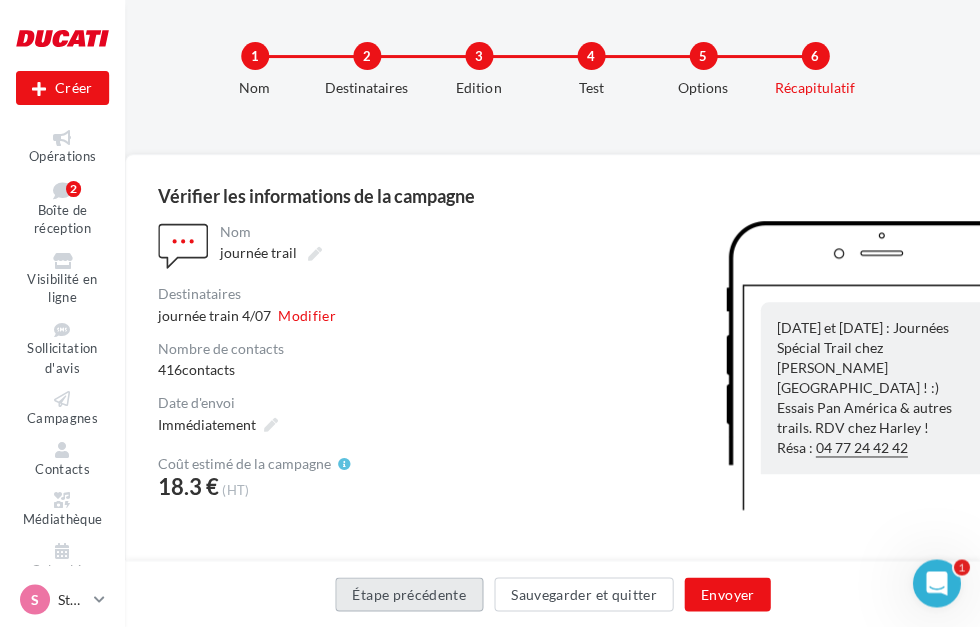 click on "Étape précédente" at bounding box center (409, 594) 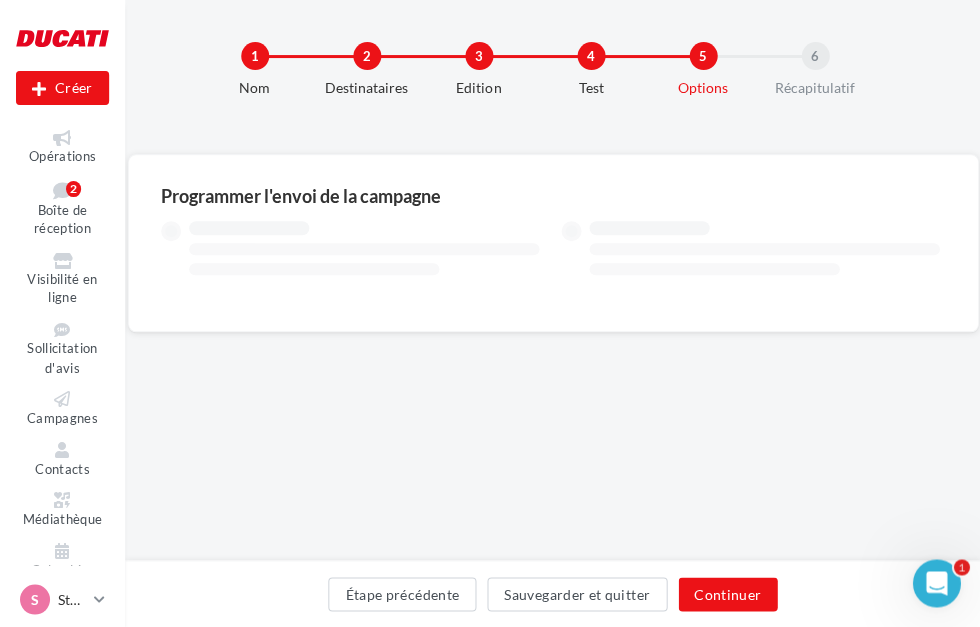 scroll, scrollTop: 15, scrollLeft: 0, axis: vertical 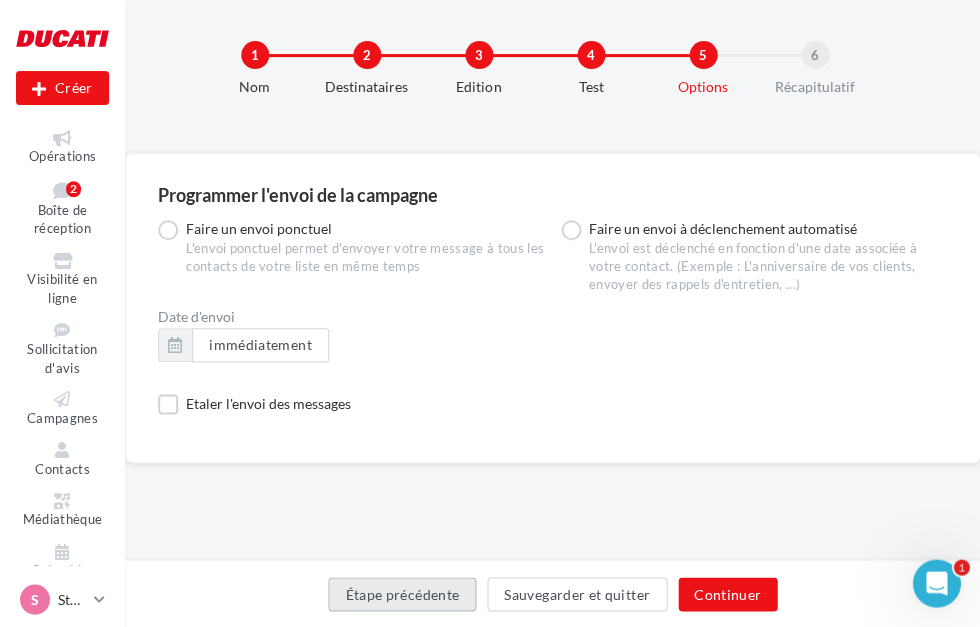 click on "Étape précédente" at bounding box center (402, 594) 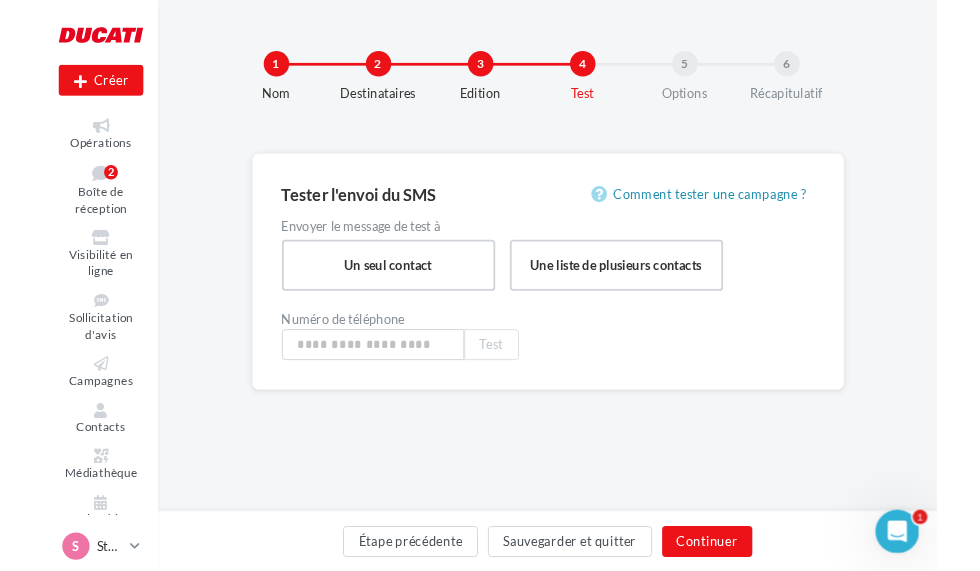 scroll, scrollTop: 0, scrollLeft: 0, axis: both 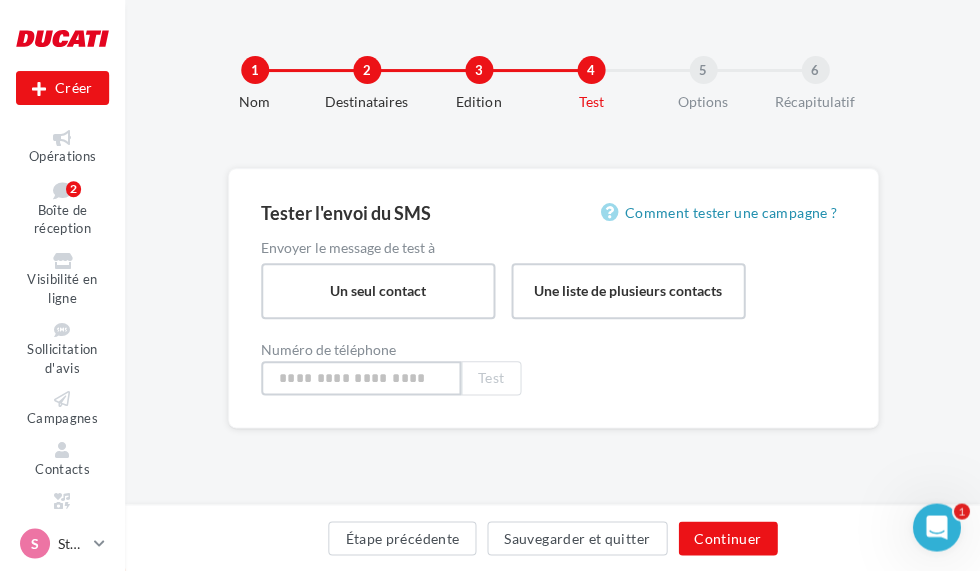 click at bounding box center [361, 378] 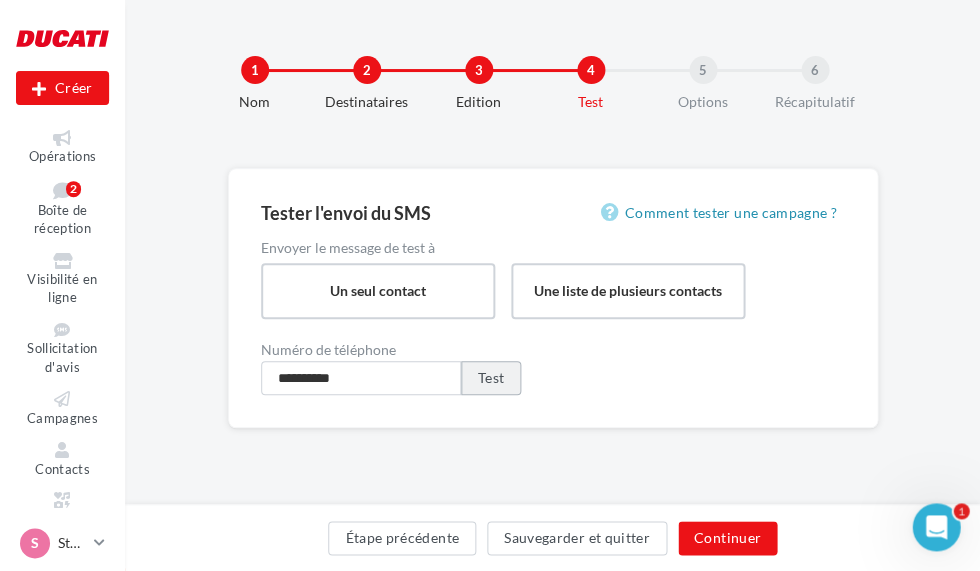 click on "Test" at bounding box center (491, 378) 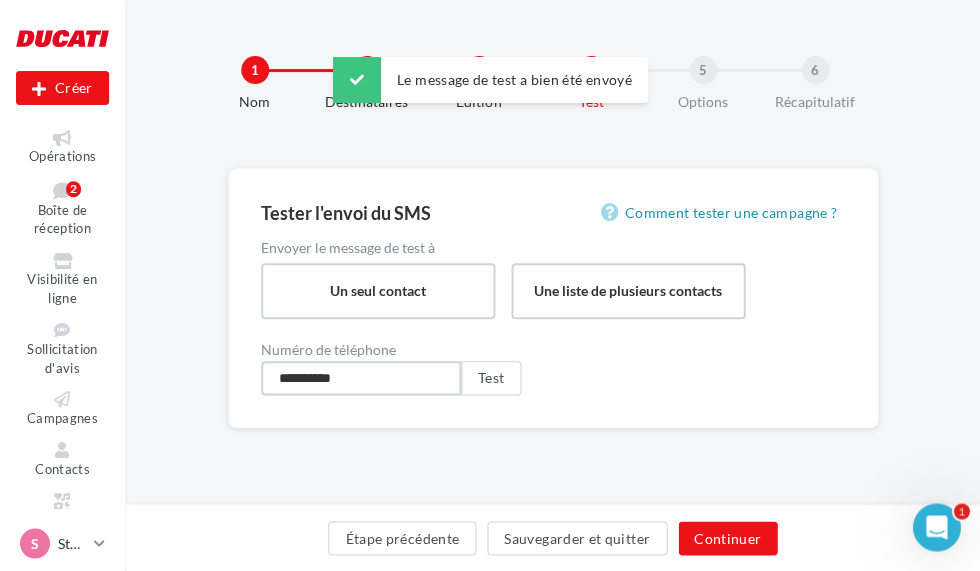click on "**********" at bounding box center [361, 378] 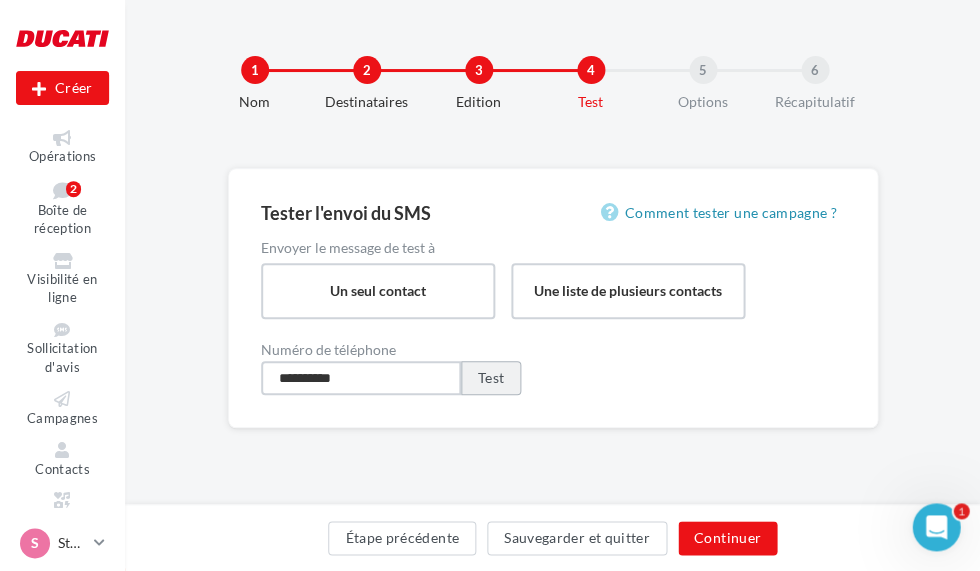 type on "**********" 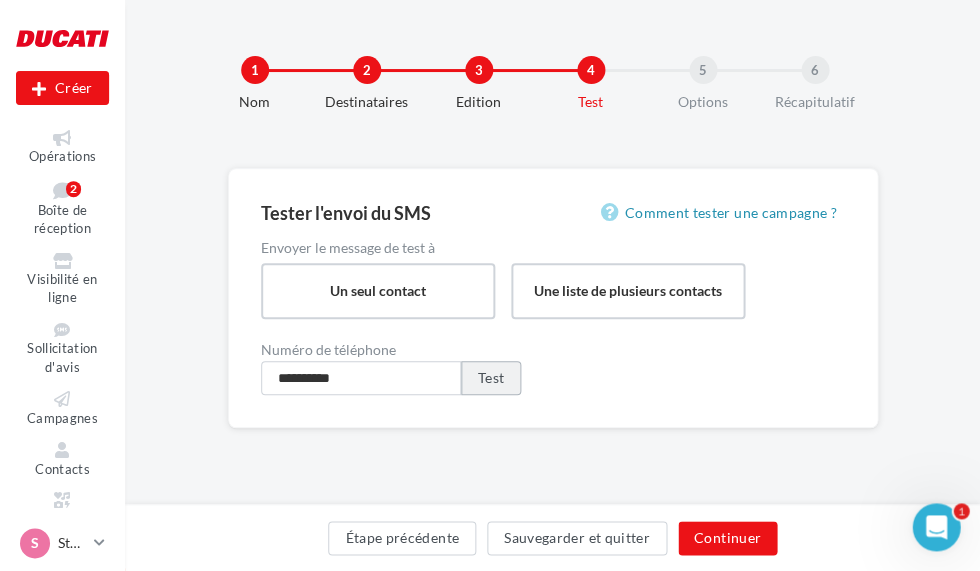 click on "Test" at bounding box center (491, 378) 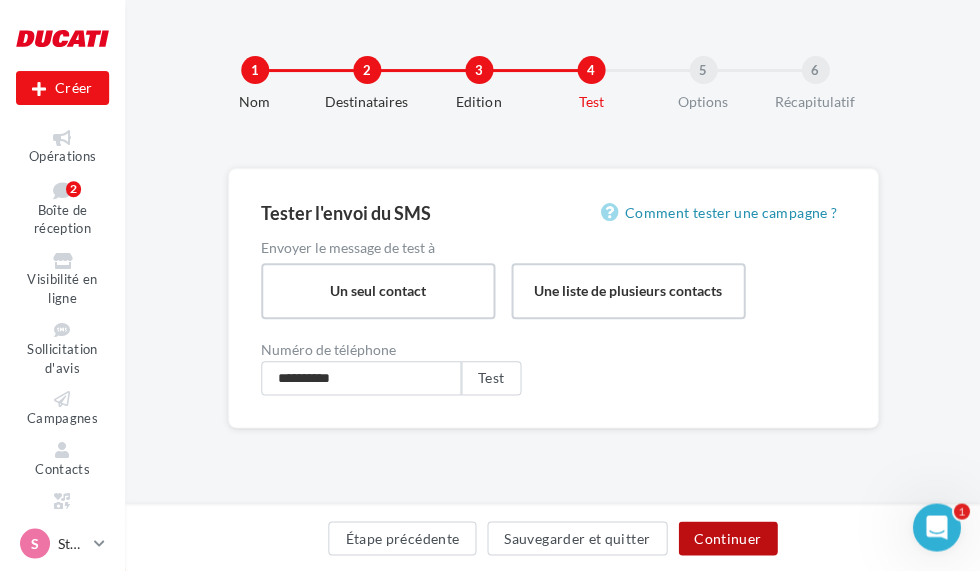 click on "Continuer" at bounding box center [727, 538] 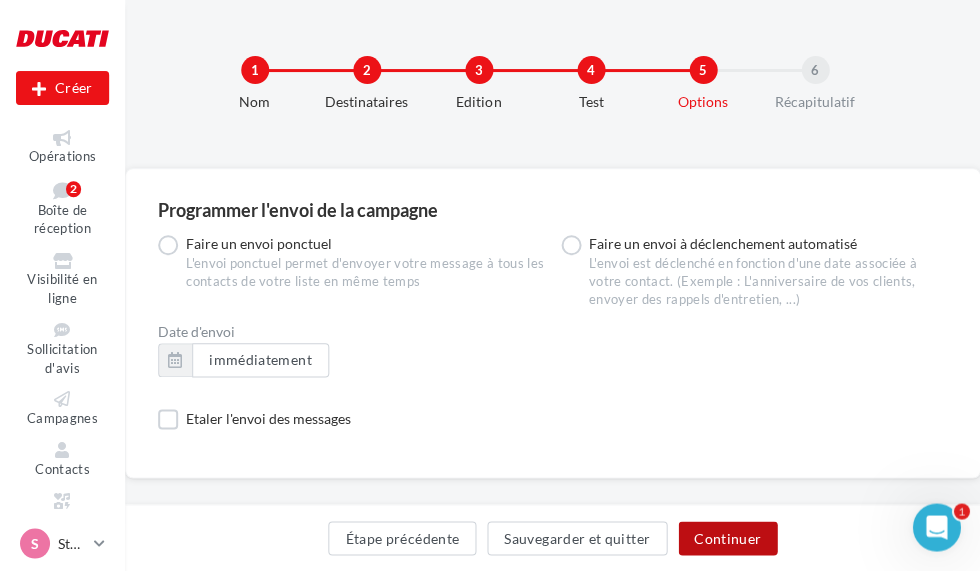 click on "Continuer" at bounding box center [727, 538] 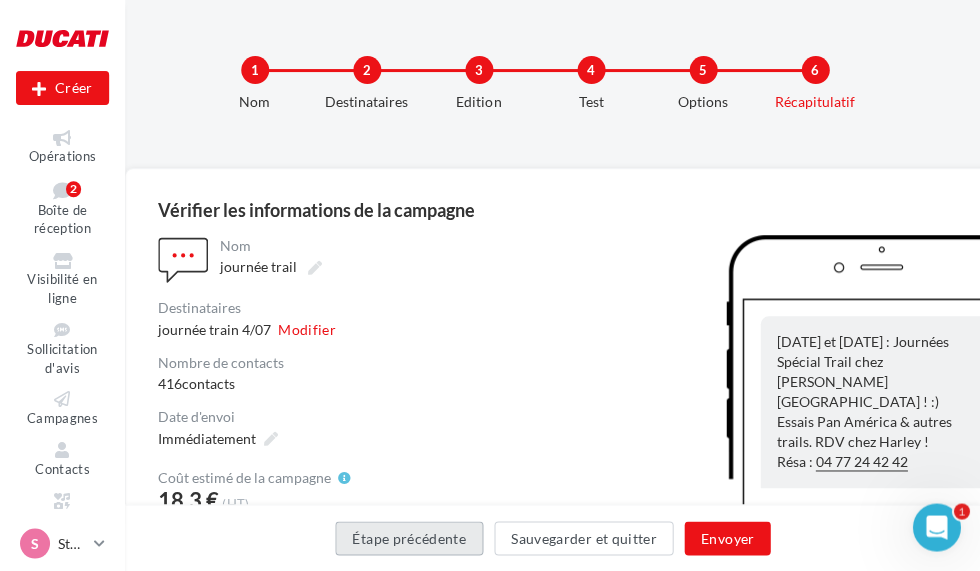click on "Étape précédente" at bounding box center [409, 538] 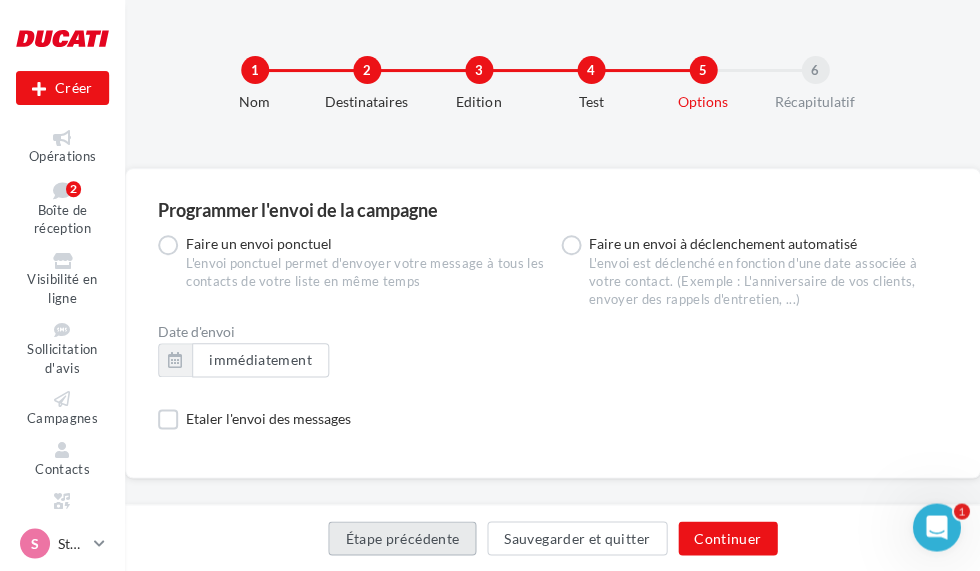 click on "Étape précédente" at bounding box center (402, 538) 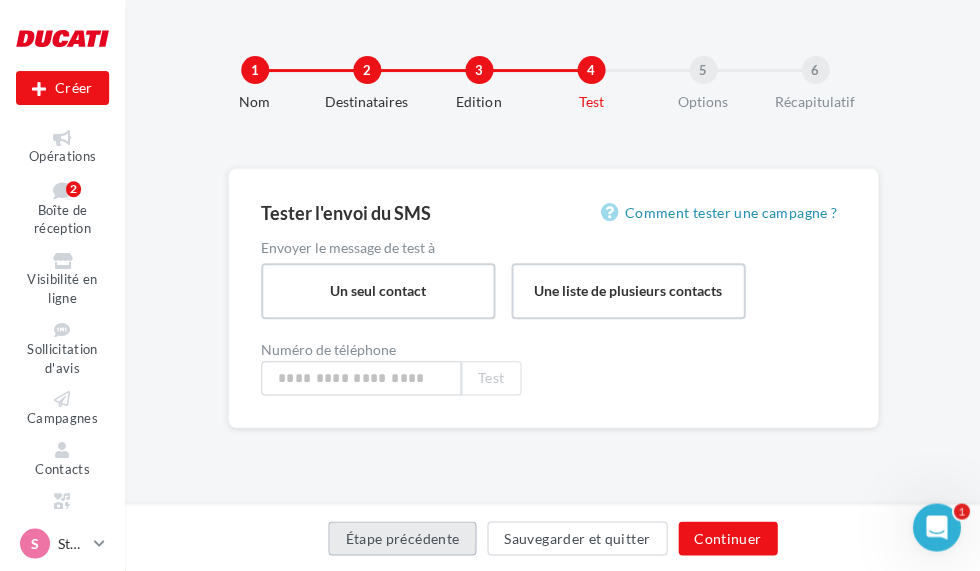 click on "Étape précédente" at bounding box center [402, 538] 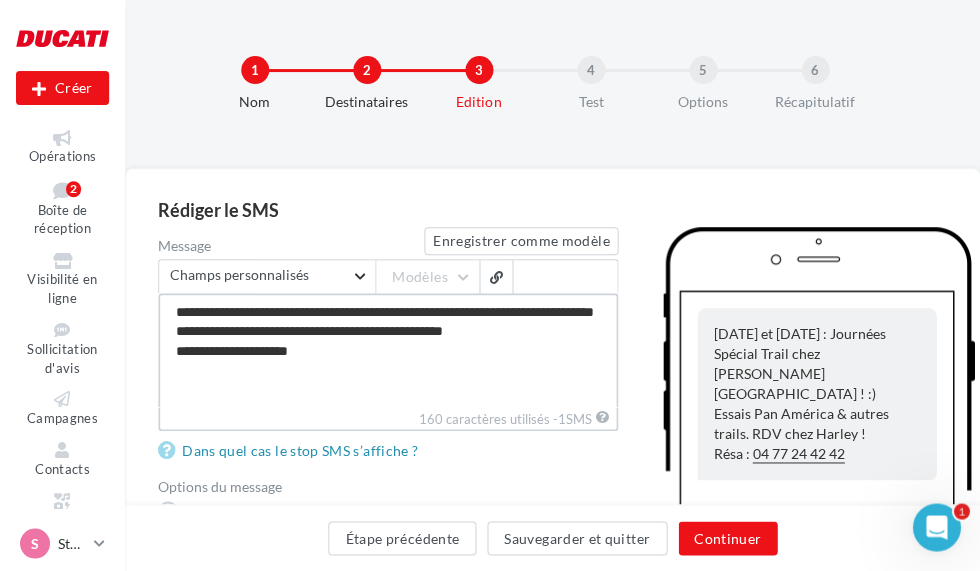 click on "**********" at bounding box center [388, 350] 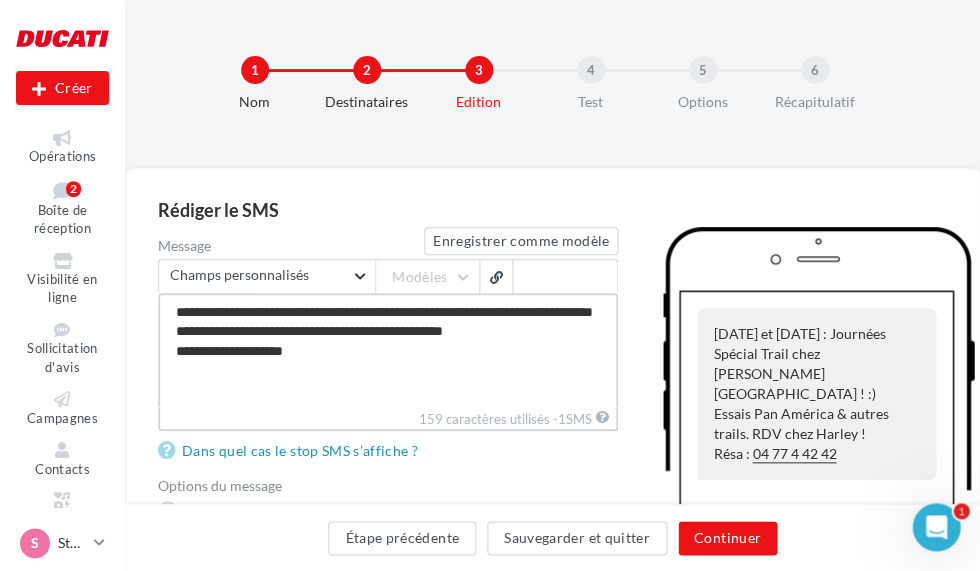 type on "**********" 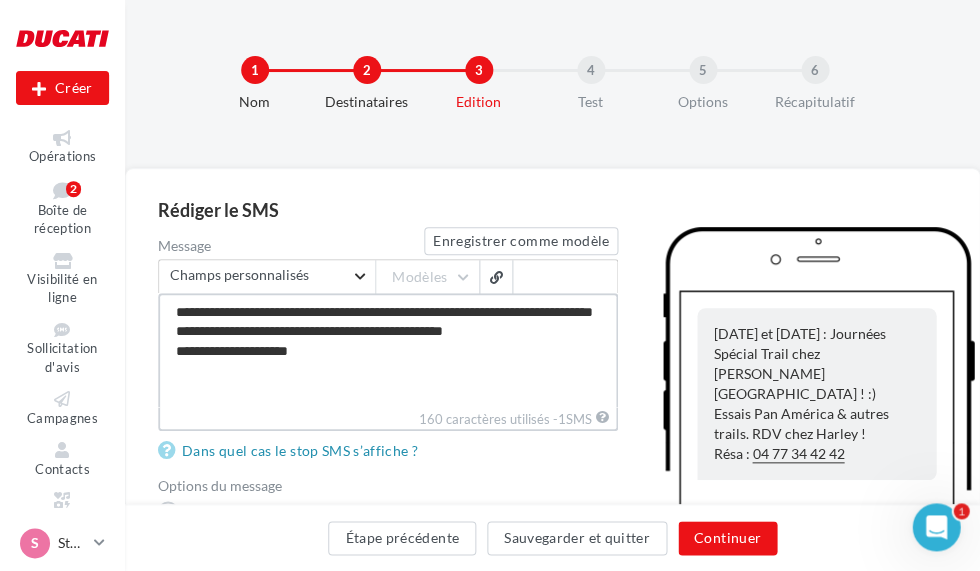 click on "**********" at bounding box center (388, 350) 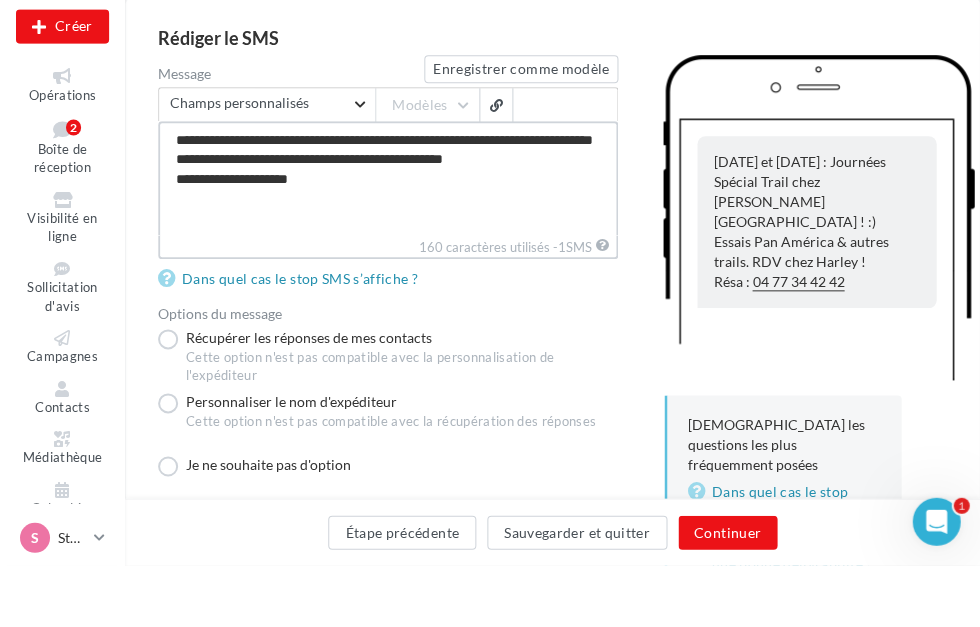scroll, scrollTop: 132, scrollLeft: 0, axis: vertical 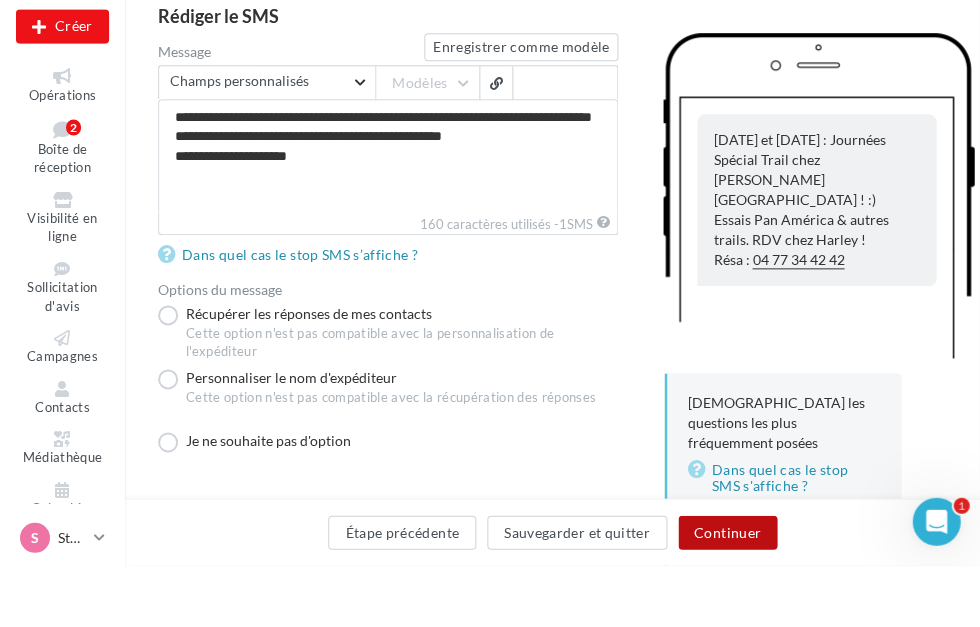 click on "Continuer" at bounding box center (727, 594) 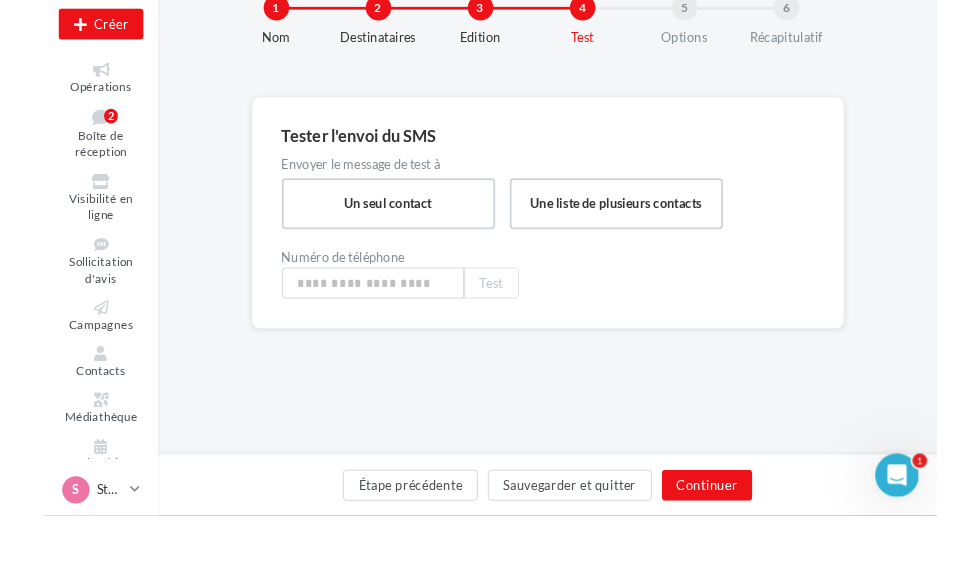 scroll, scrollTop: 0, scrollLeft: 0, axis: both 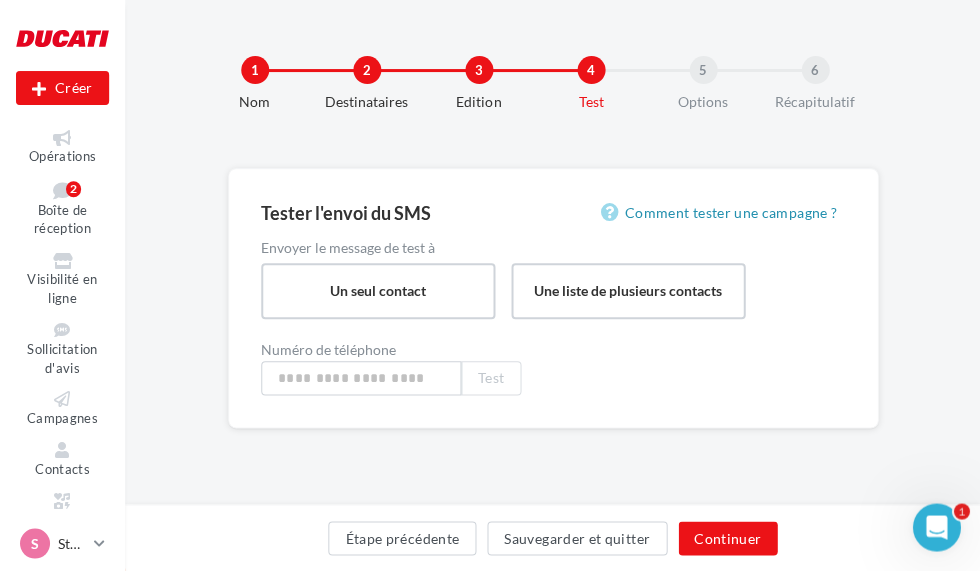 click on "Continuer" at bounding box center (727, 538) 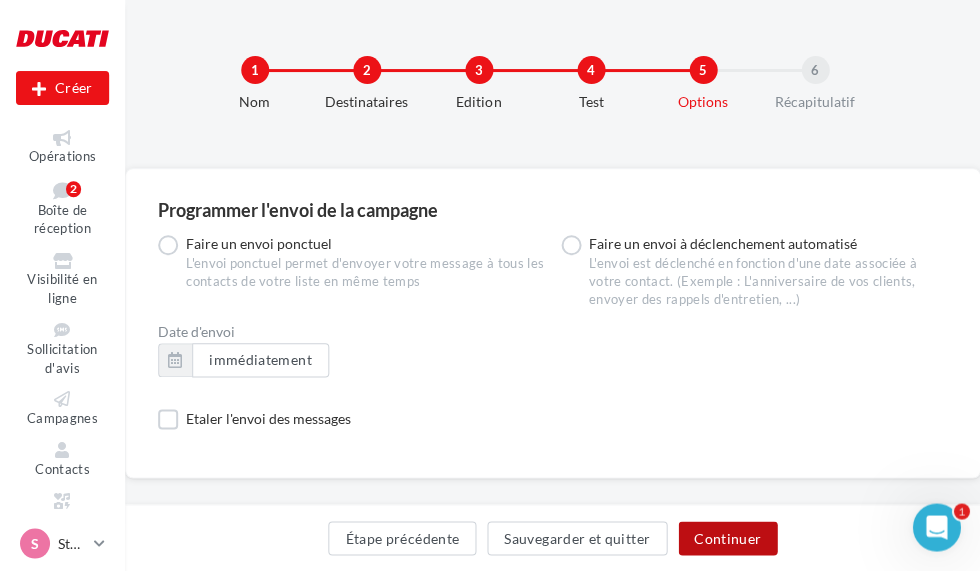 click on "Continuer" at bounding box center [727, 538] 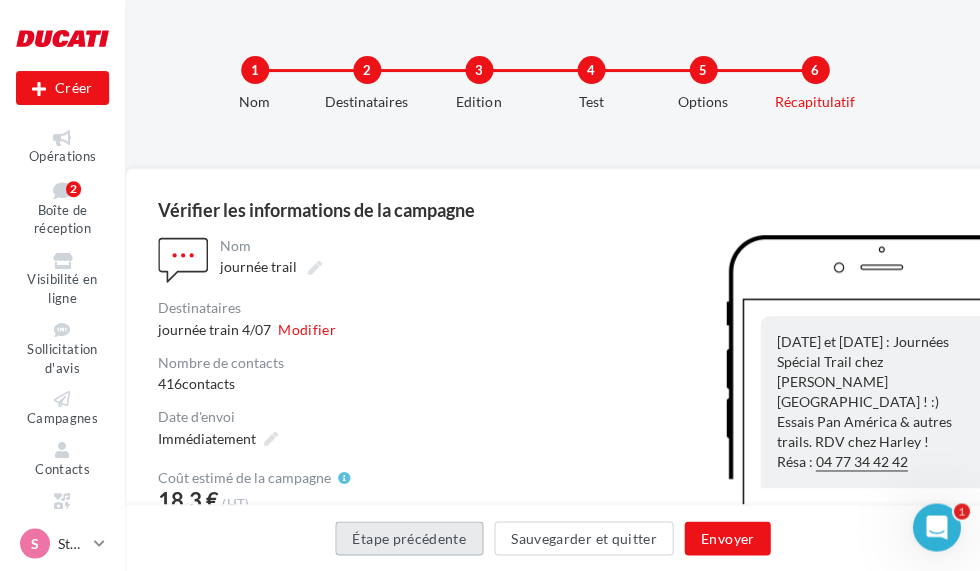 click on "Étape précédente" at bounding box center [409, 538] 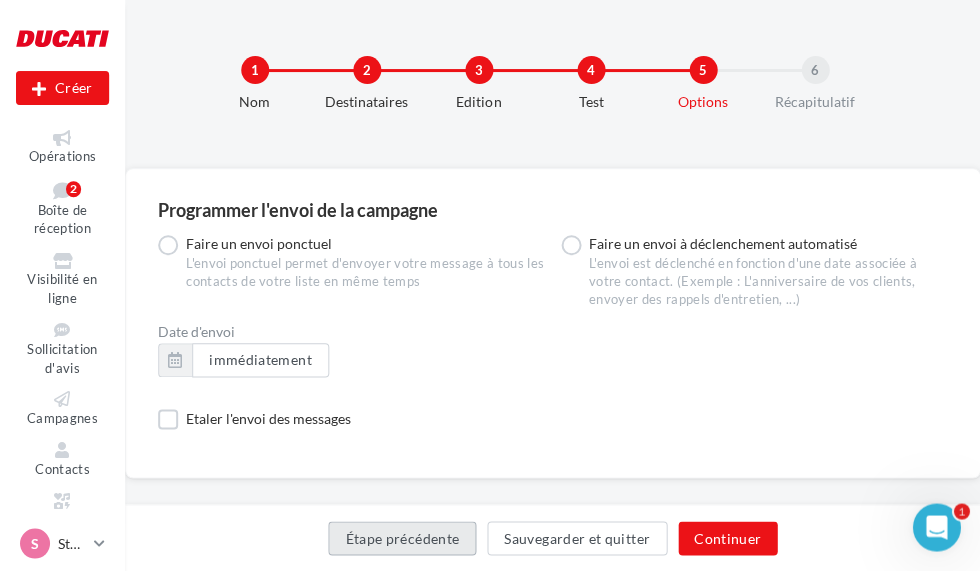 click on "Étape précédente" at bounding box center (402, 538) 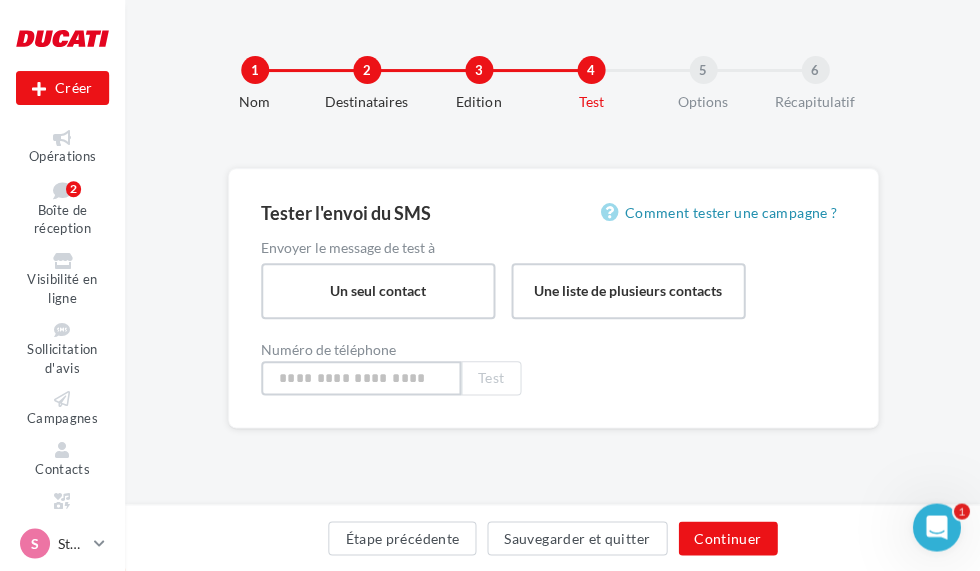 click at bounding box center (361, 378) 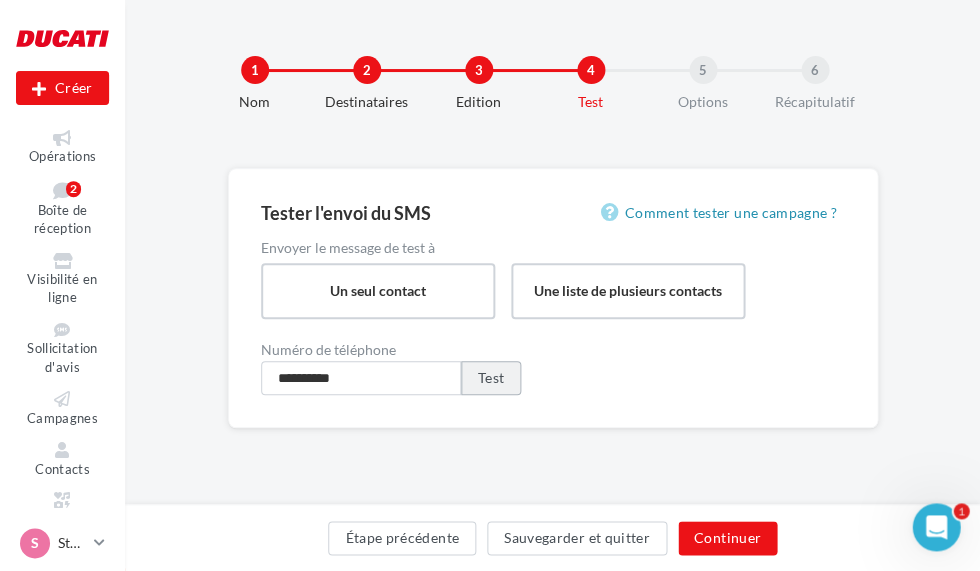 click on "Test" at bounding box center (491, 378) 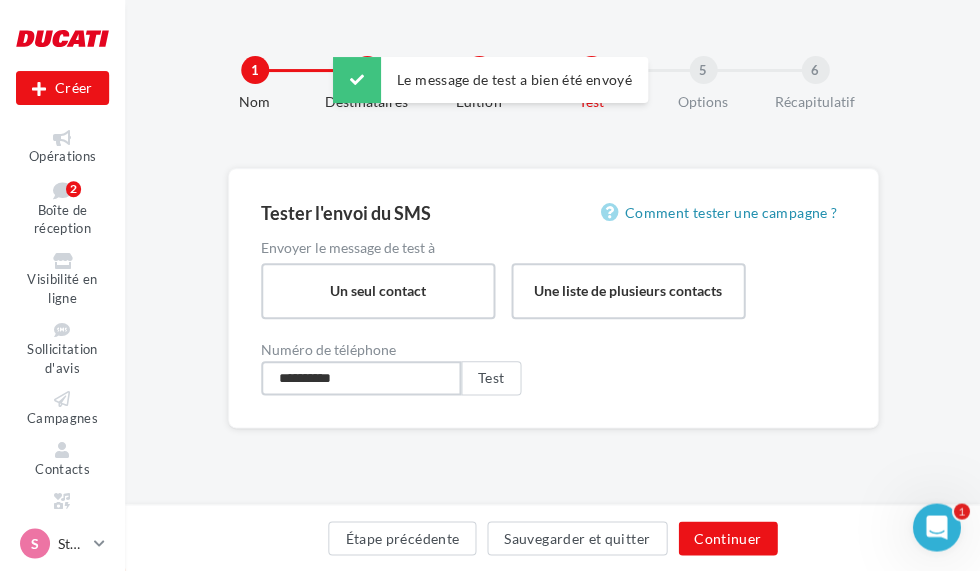 click on "**********" at bounding box center [361, 378] 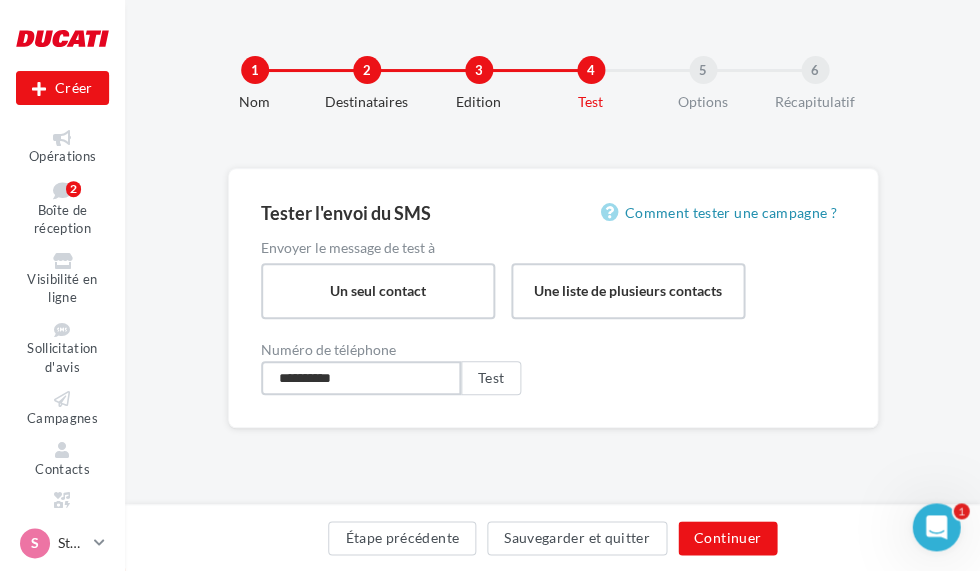click on "**********" at bounding box center (361, 378) 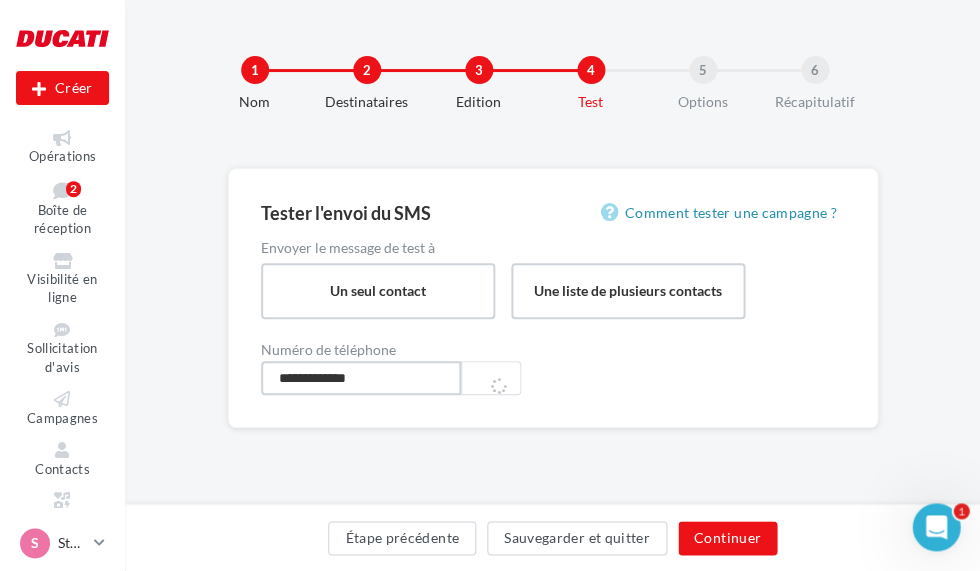 click on "**********" at bounding box center (361, 378) 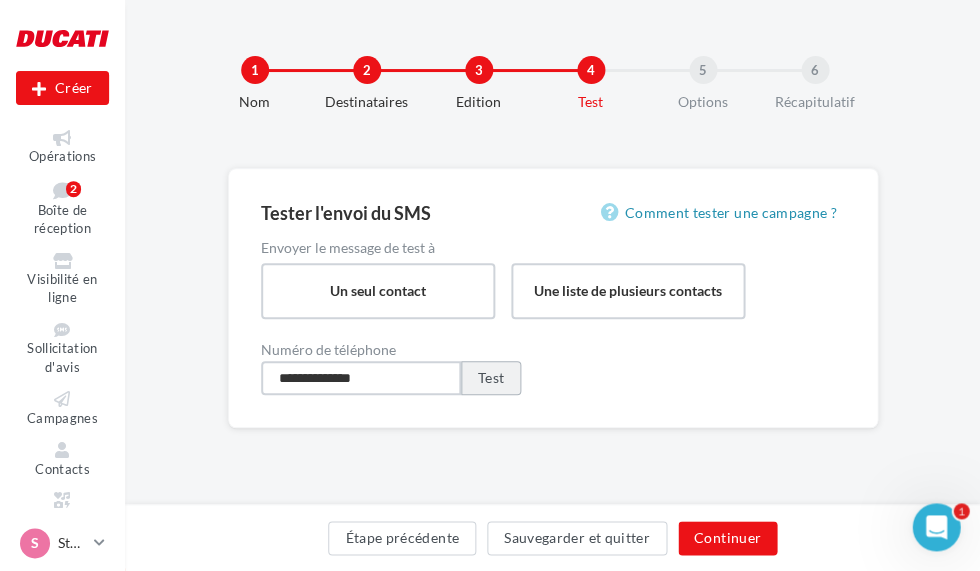 type on "**********" 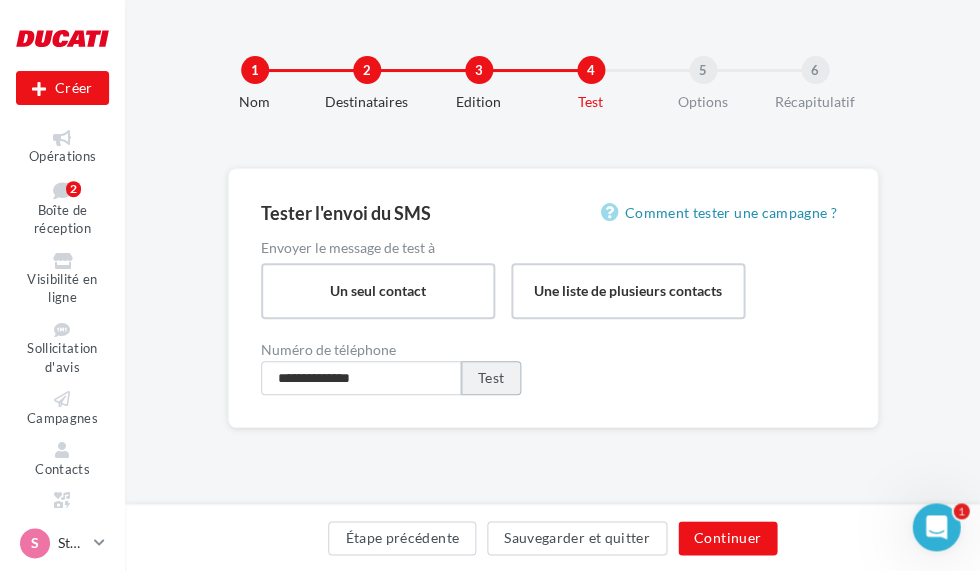 click on "Test" at bounding box center (491, 378) 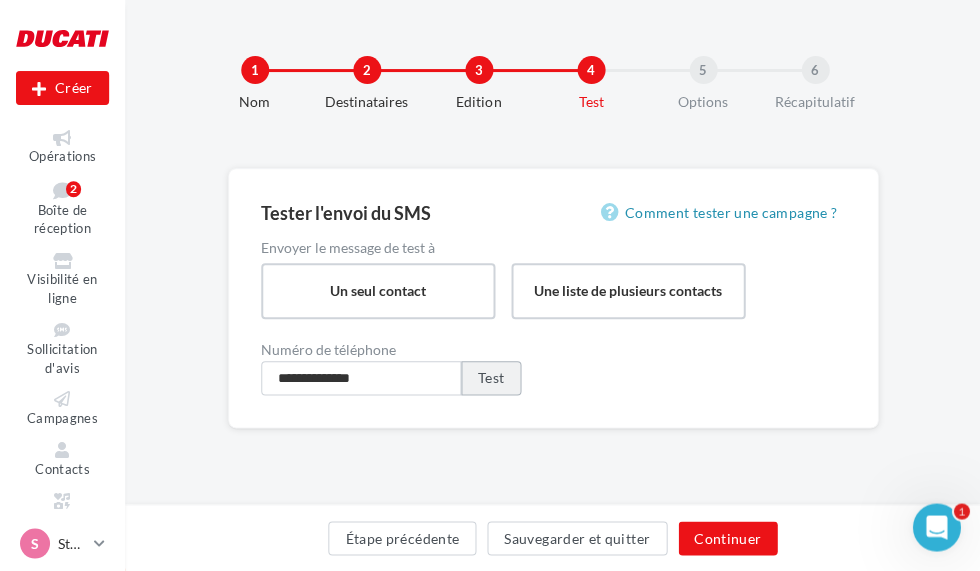 click on "Test" at bounding box center (491, 378) 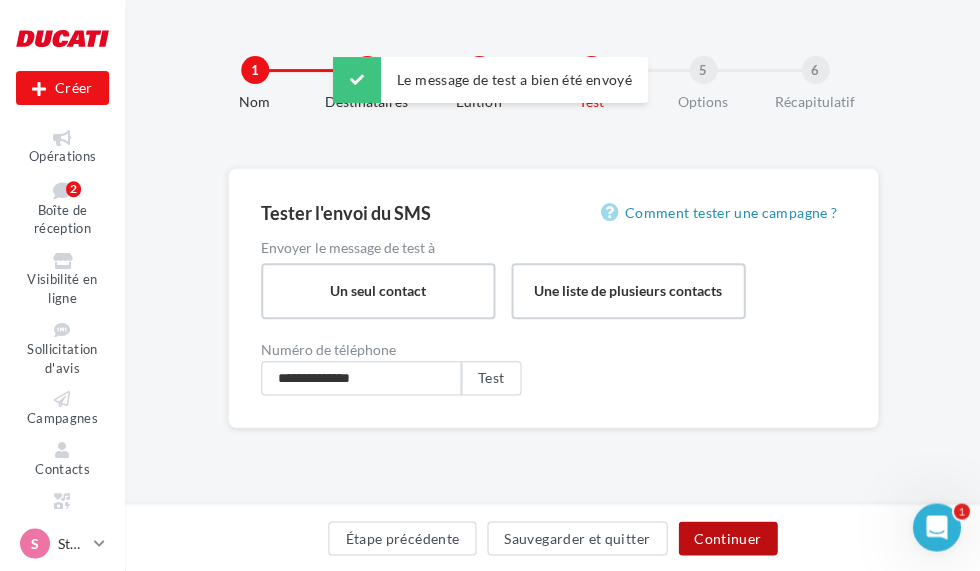click on "Continuer" at bounding box center (727, 538) 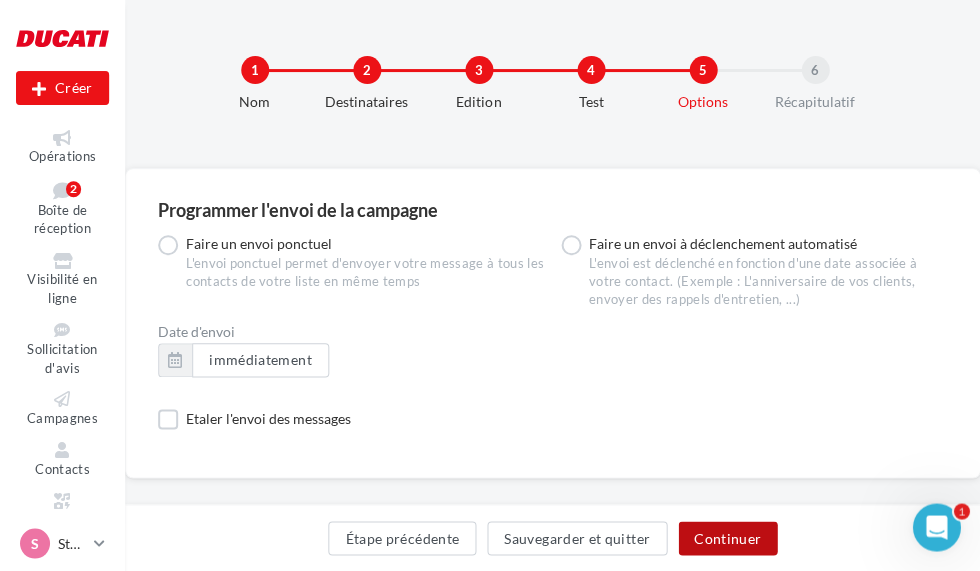 click on "Continuer" at bounding box center (727, 538) 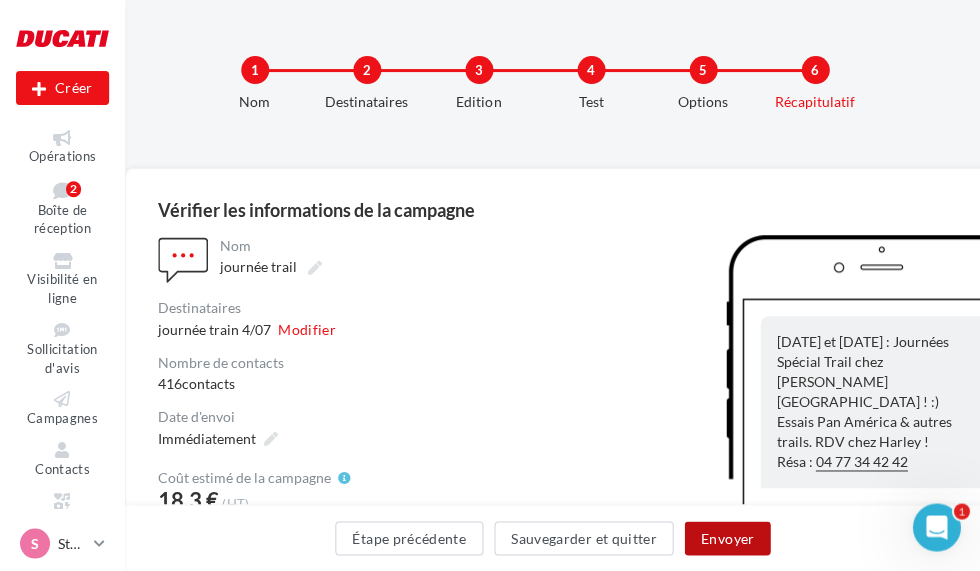 click on "Envoyer" at bounding box center [726, 538] 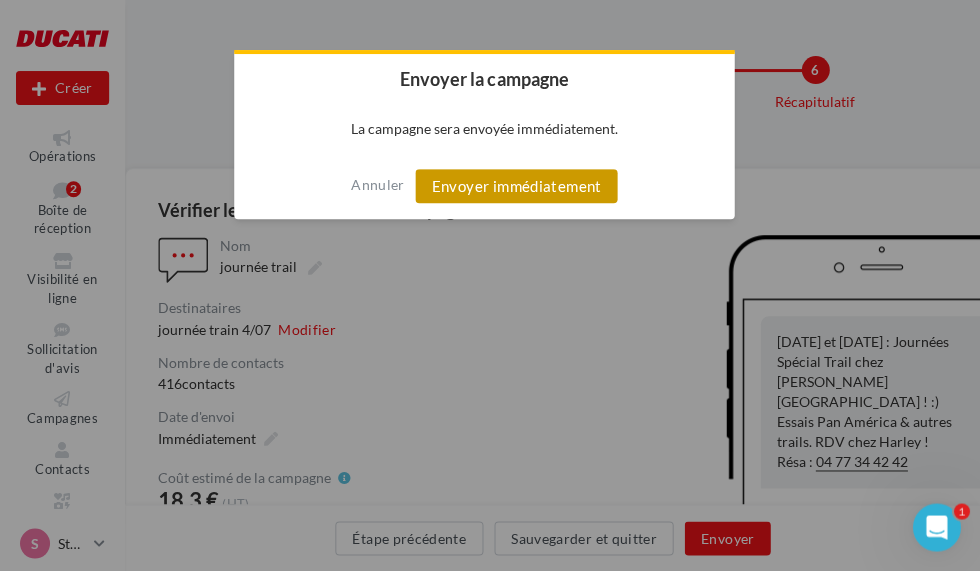 click on "Envoyer immédiatement" at bounding box center (516, 186) 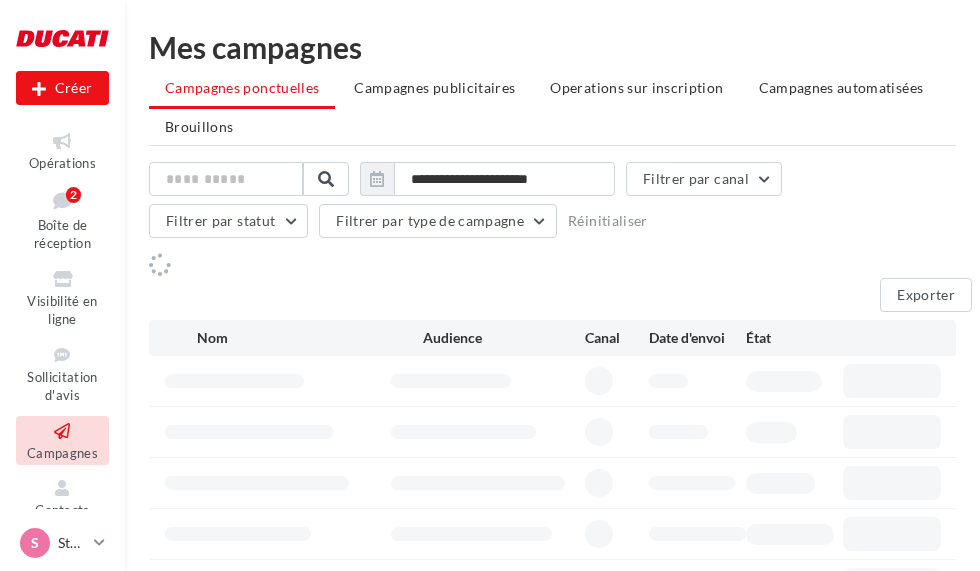 scroll, scrollTop: 0, scrollLeft: 0, axis: both 